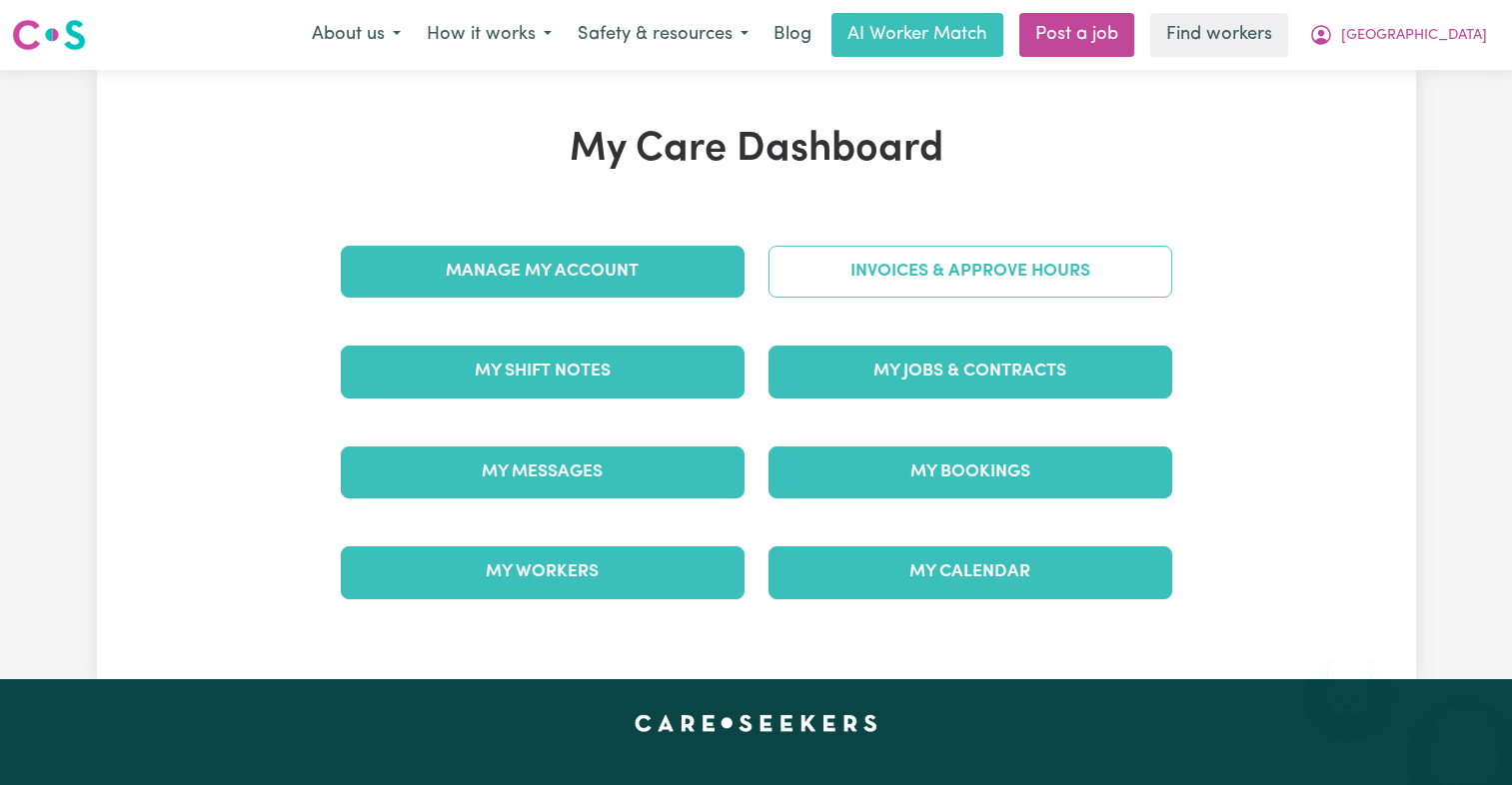 click on "Invoices & Approve Hours" at bounding box center [970, 272] 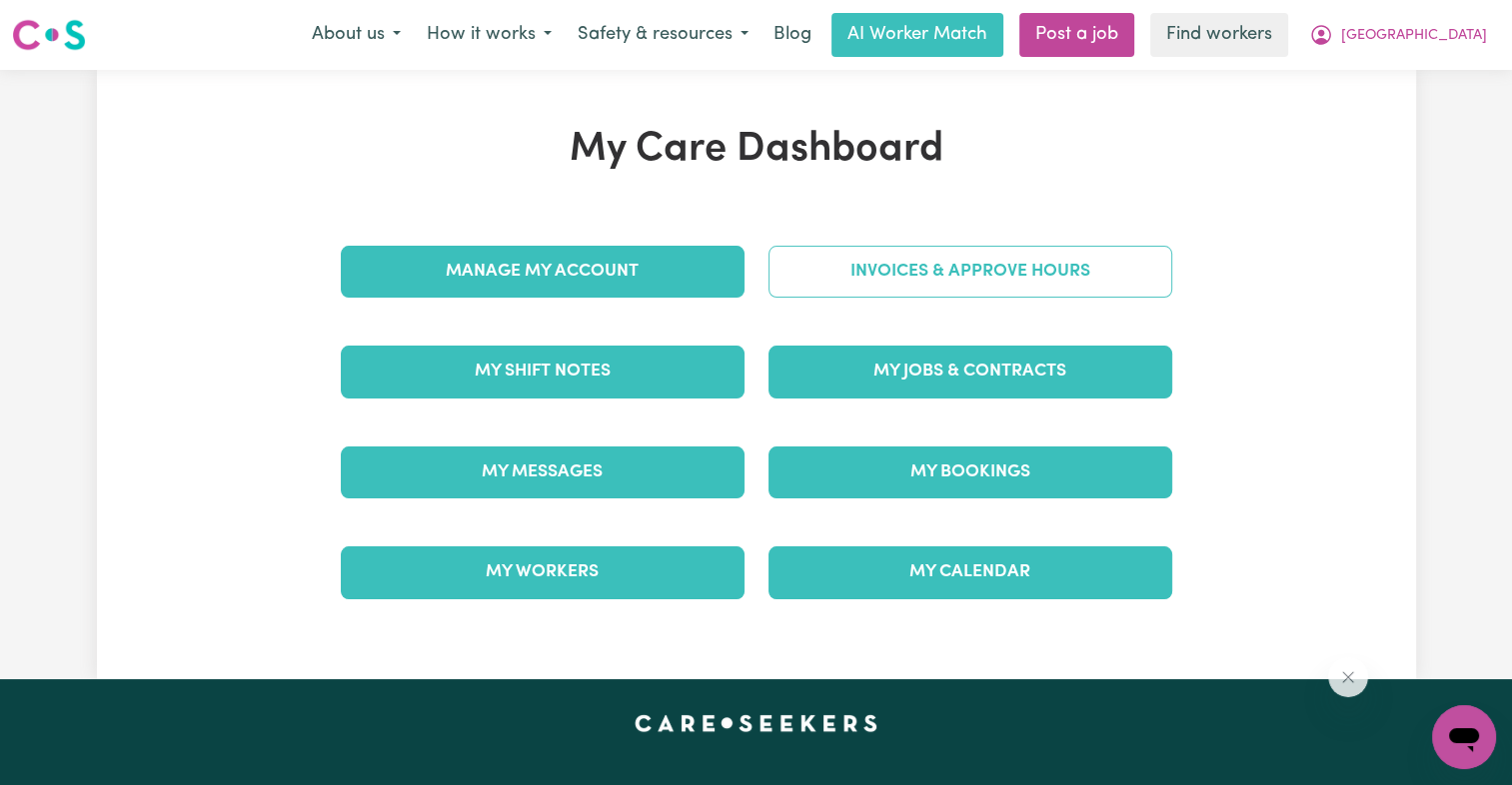scroll, scrollTop: 0, scrollLeft: 0, axis: both 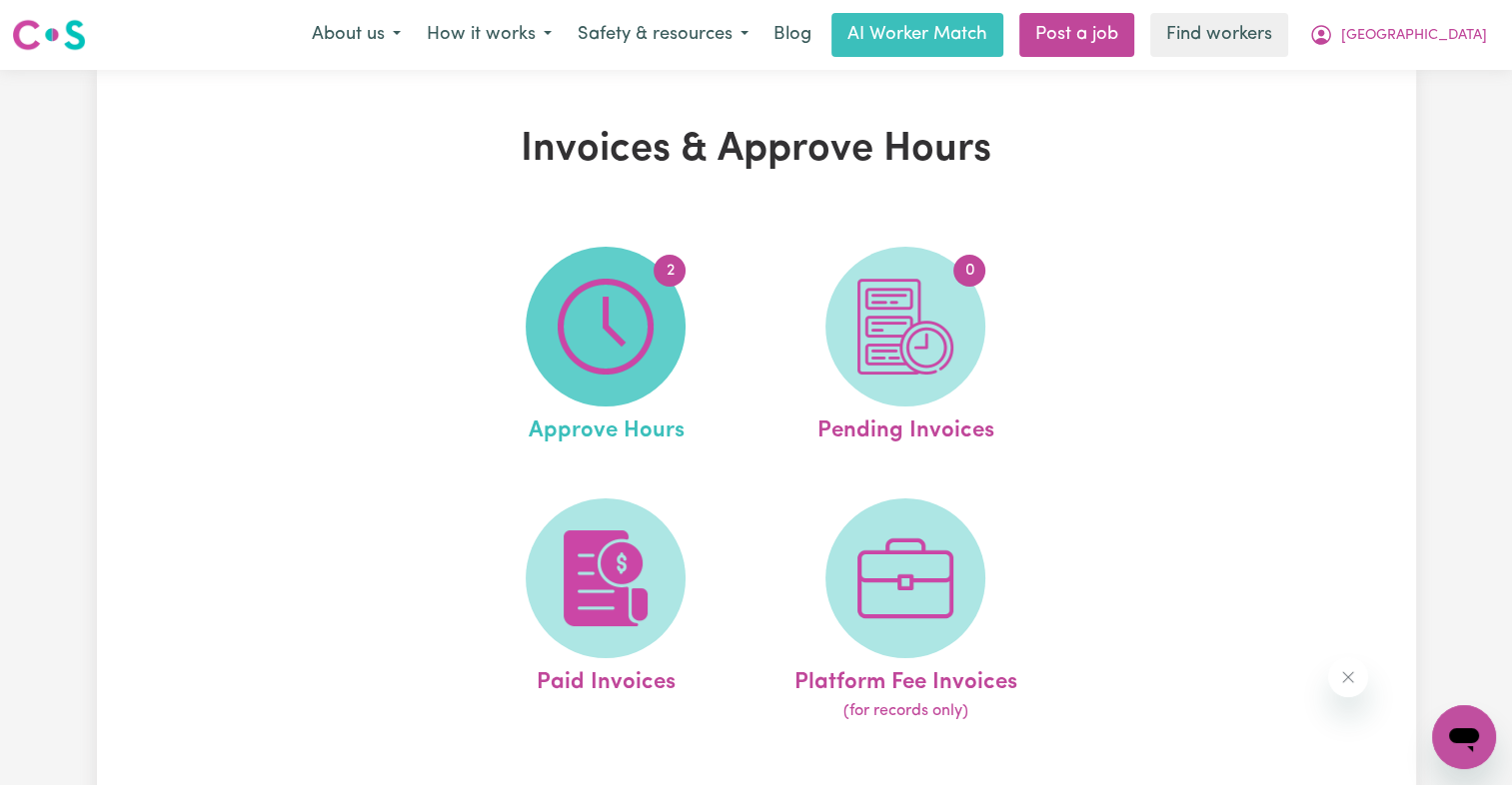 click at bounding box center [606, 327] 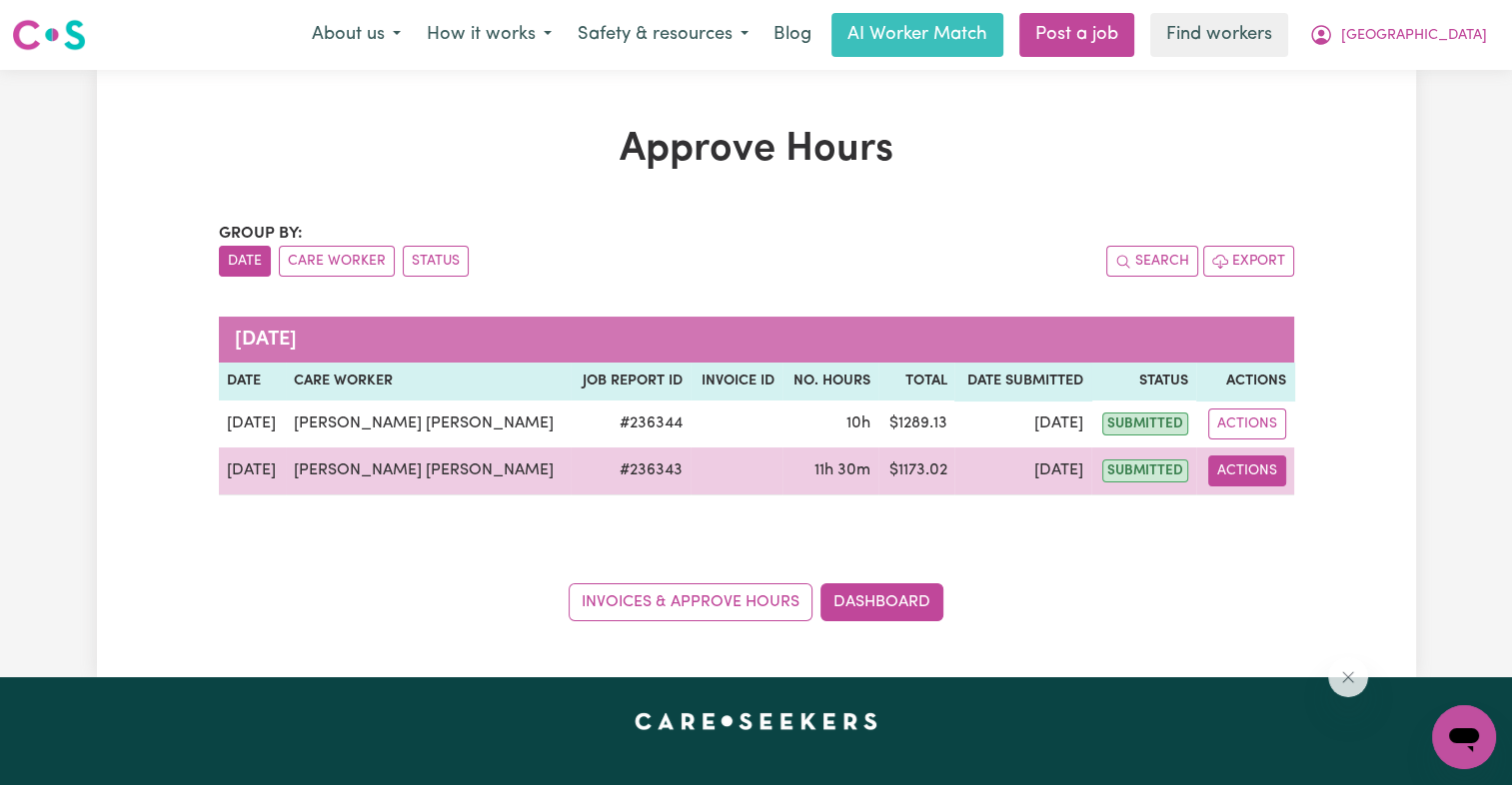 click on "Actions" at bounding box center [1247, 470] 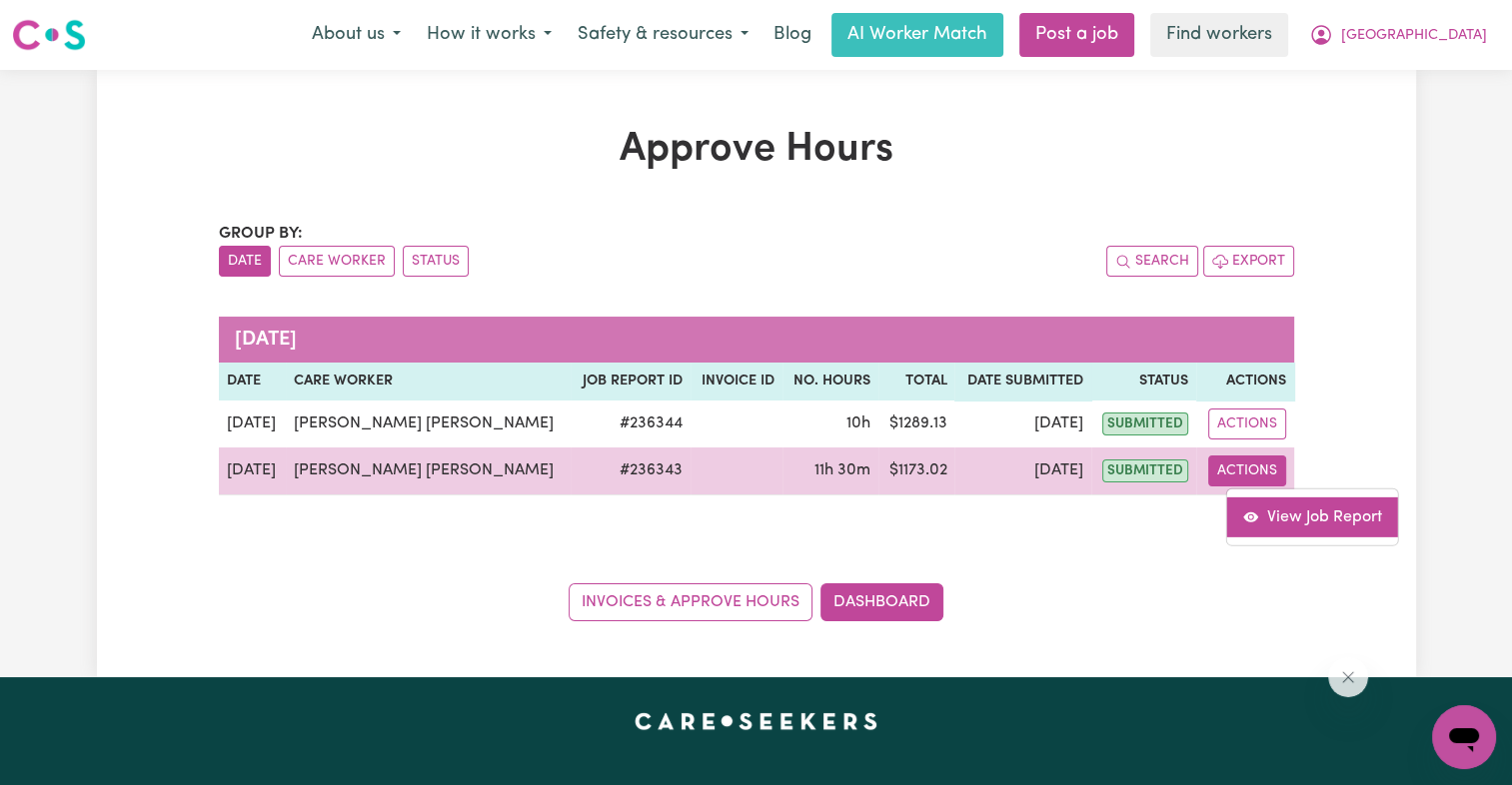 click on "View Job Report" at bounding box center (1312, 516) 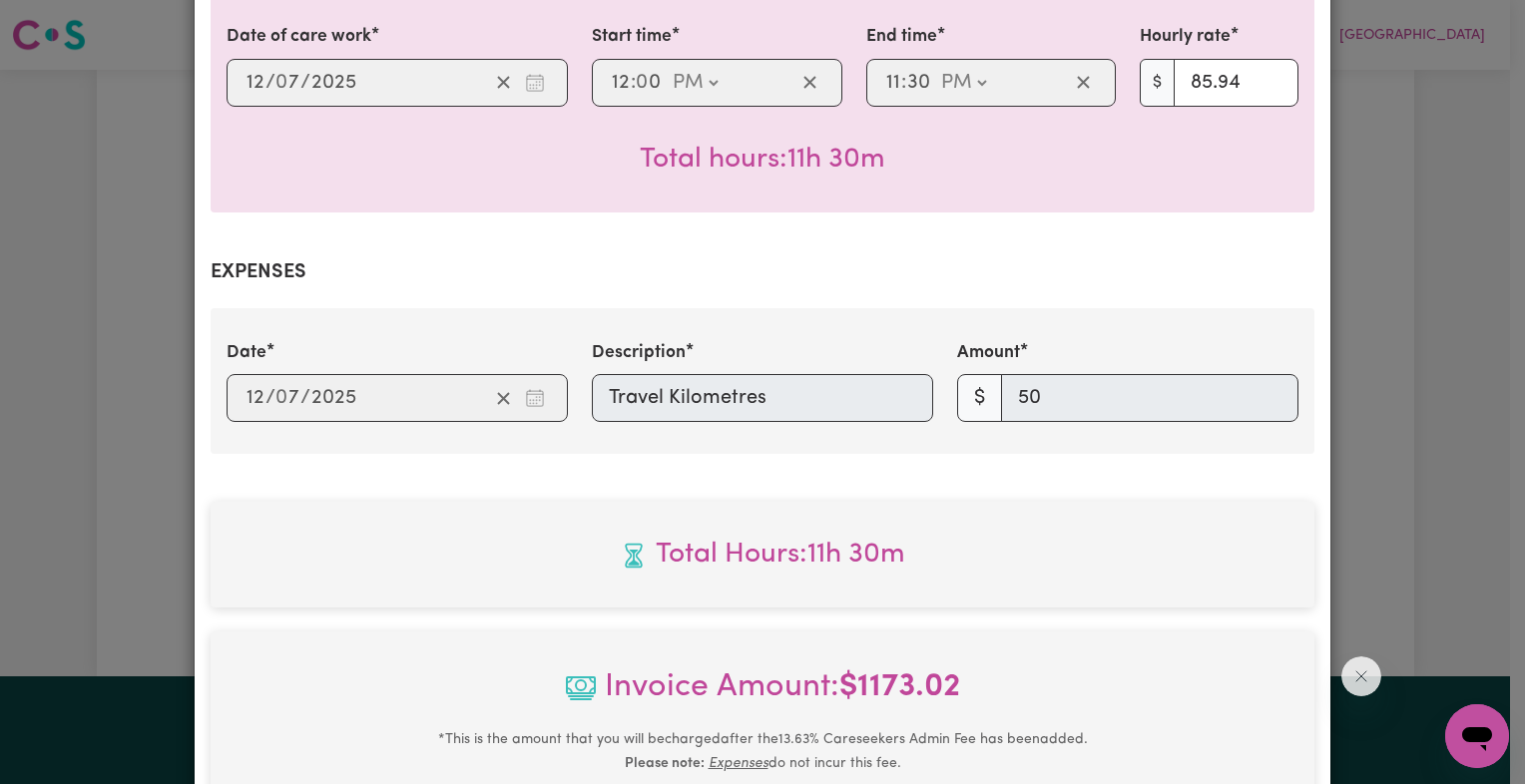 scroll, scrollTop: 875, scrollLeft: 0, axis: vertical 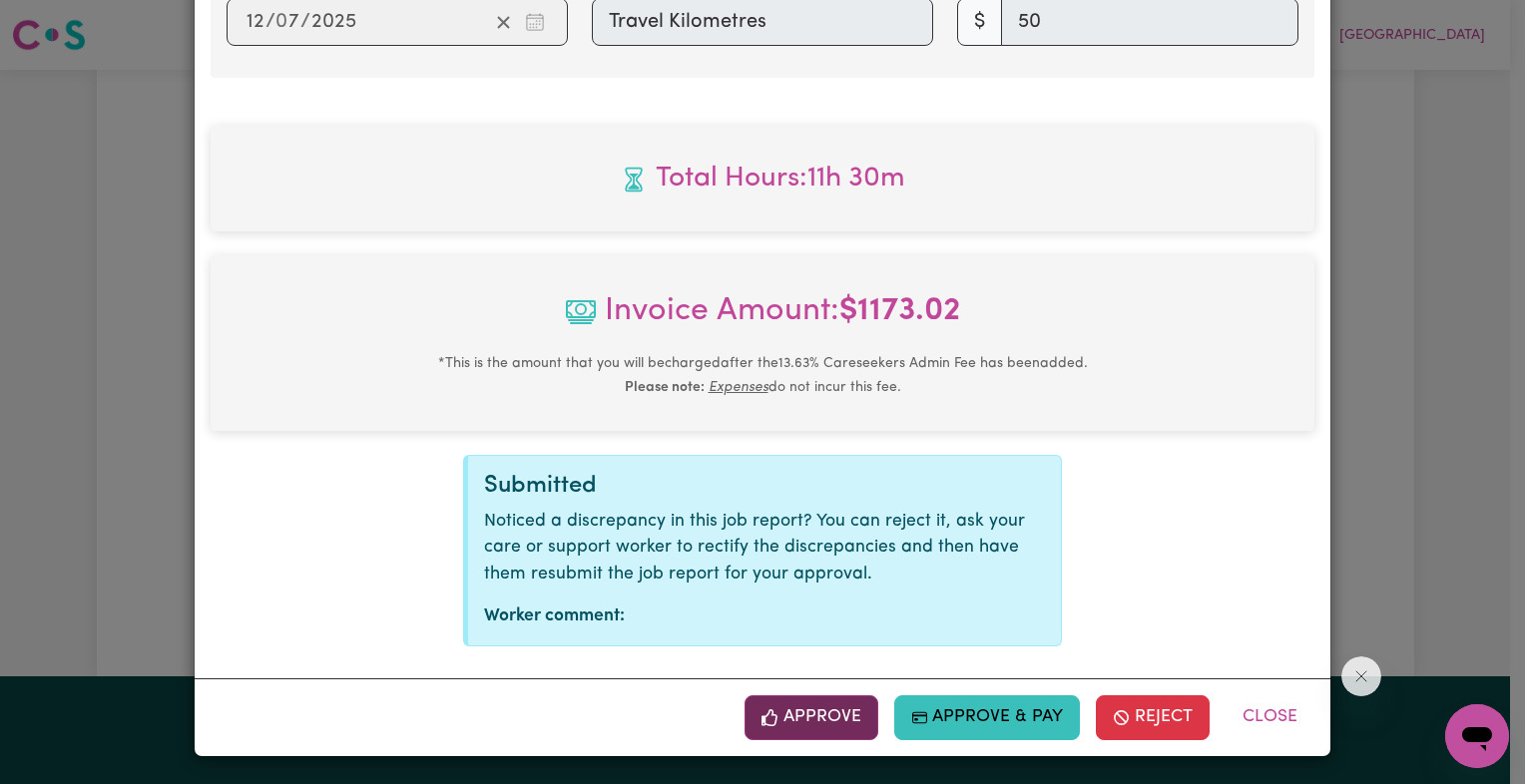 click on "Approve" at bounding box center [811, 717] 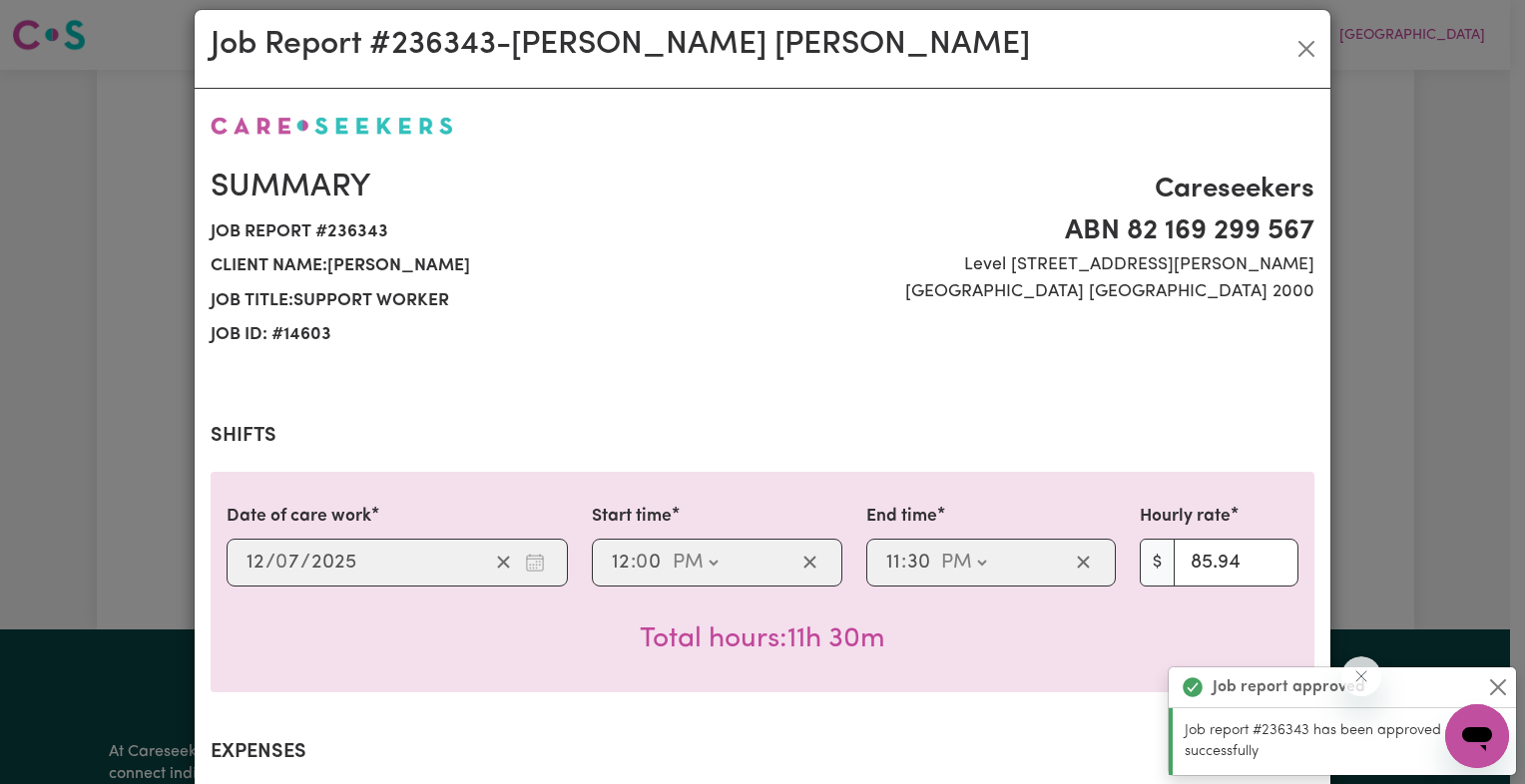 scroll, scrollTop: 0, scrollLeft: 0, axis: both 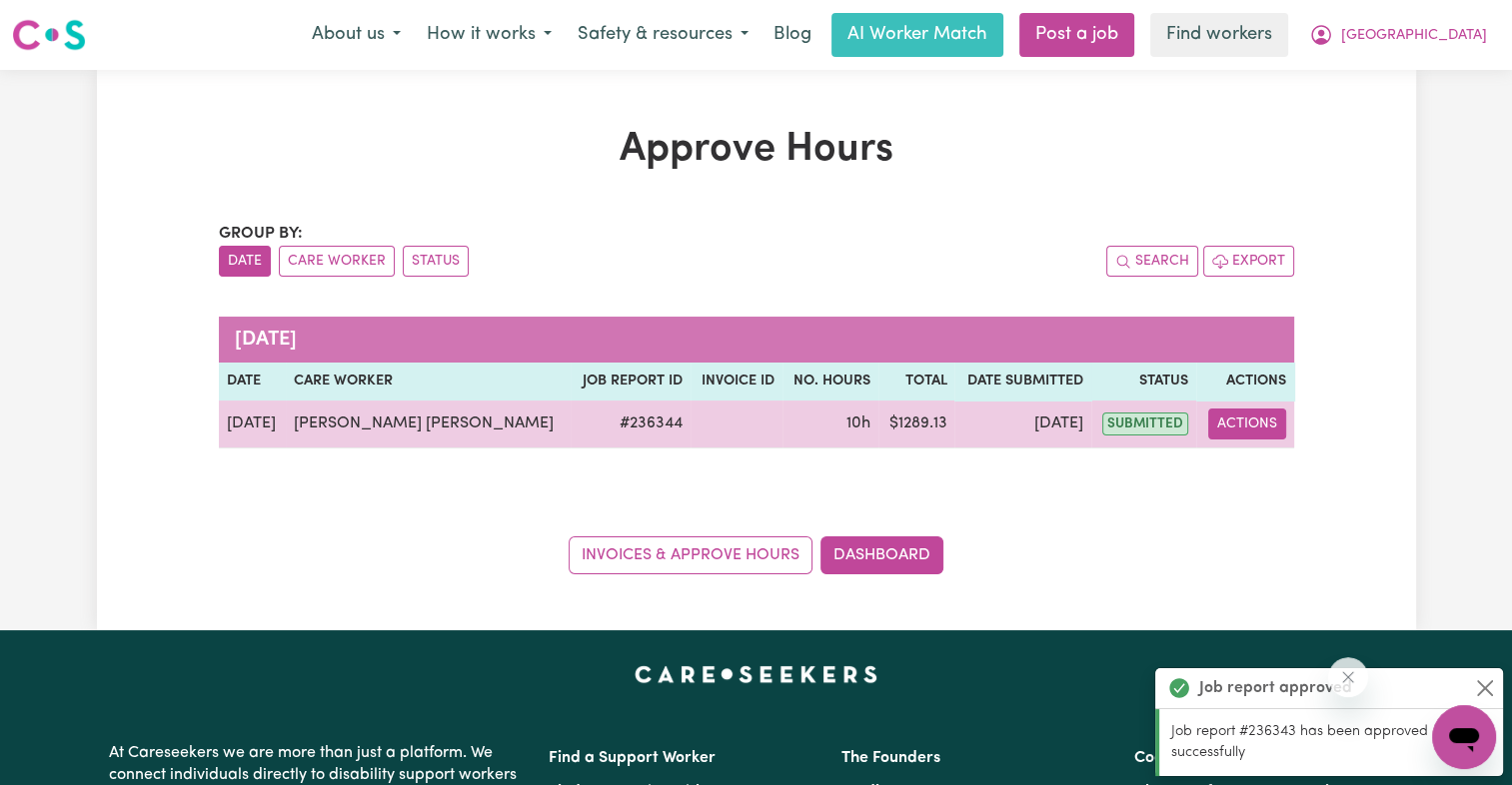 click on "Actions" at bounding box center [1247, 423] 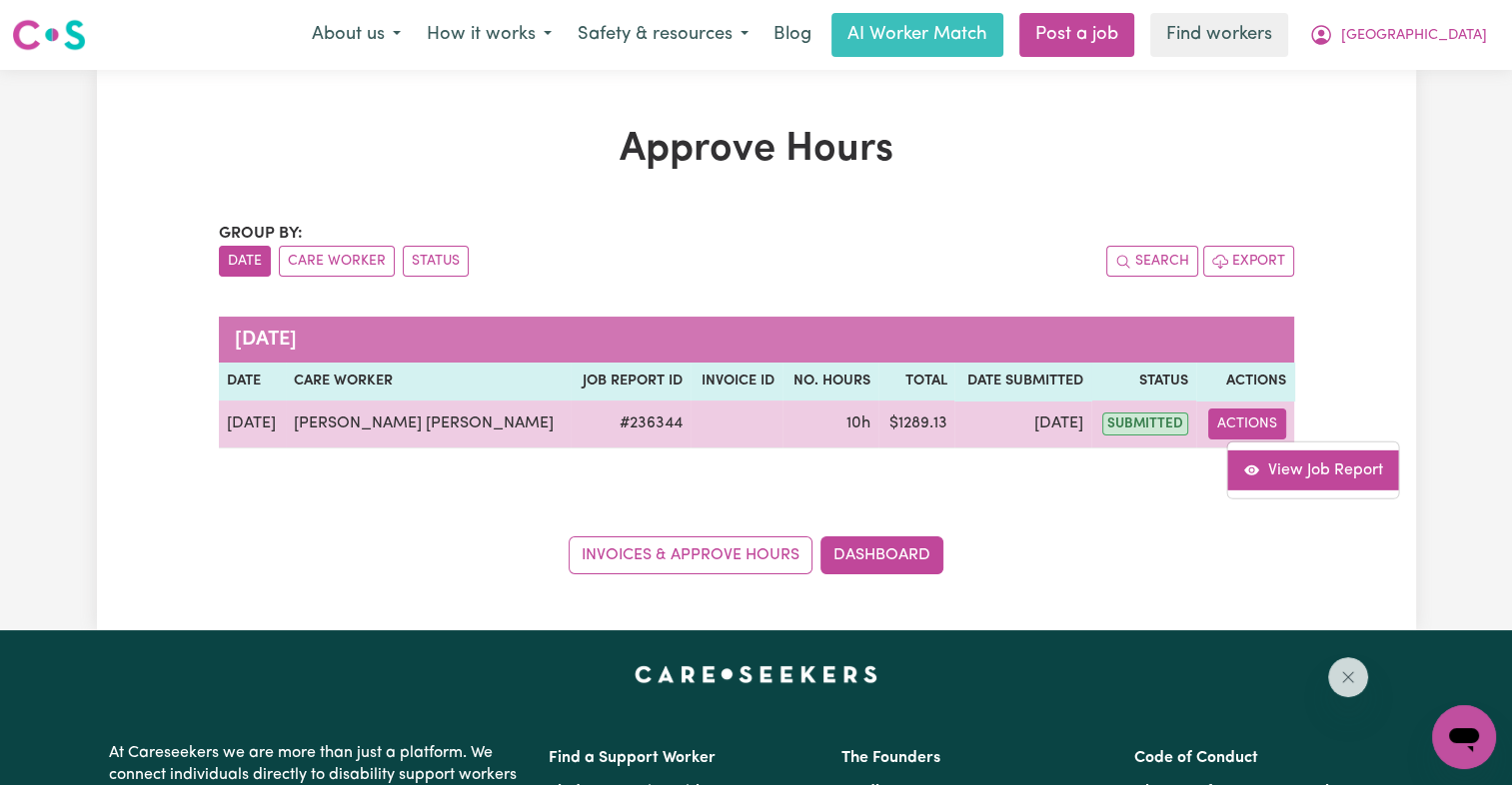 click on "View Job Report" at bounding box center (1313, 469) 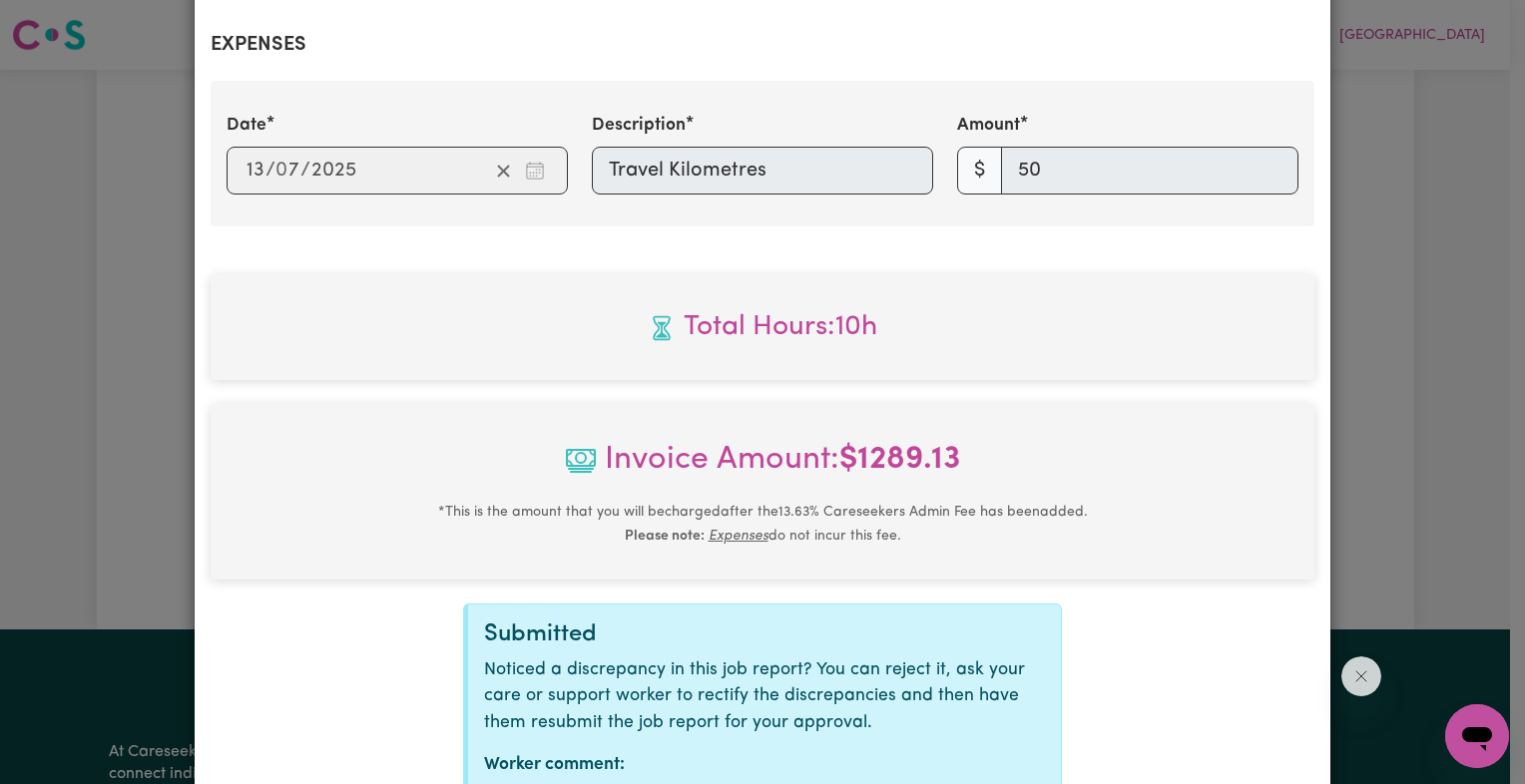 scroll, scrollTop: 875, scrollLeft: 0, axis: vertical 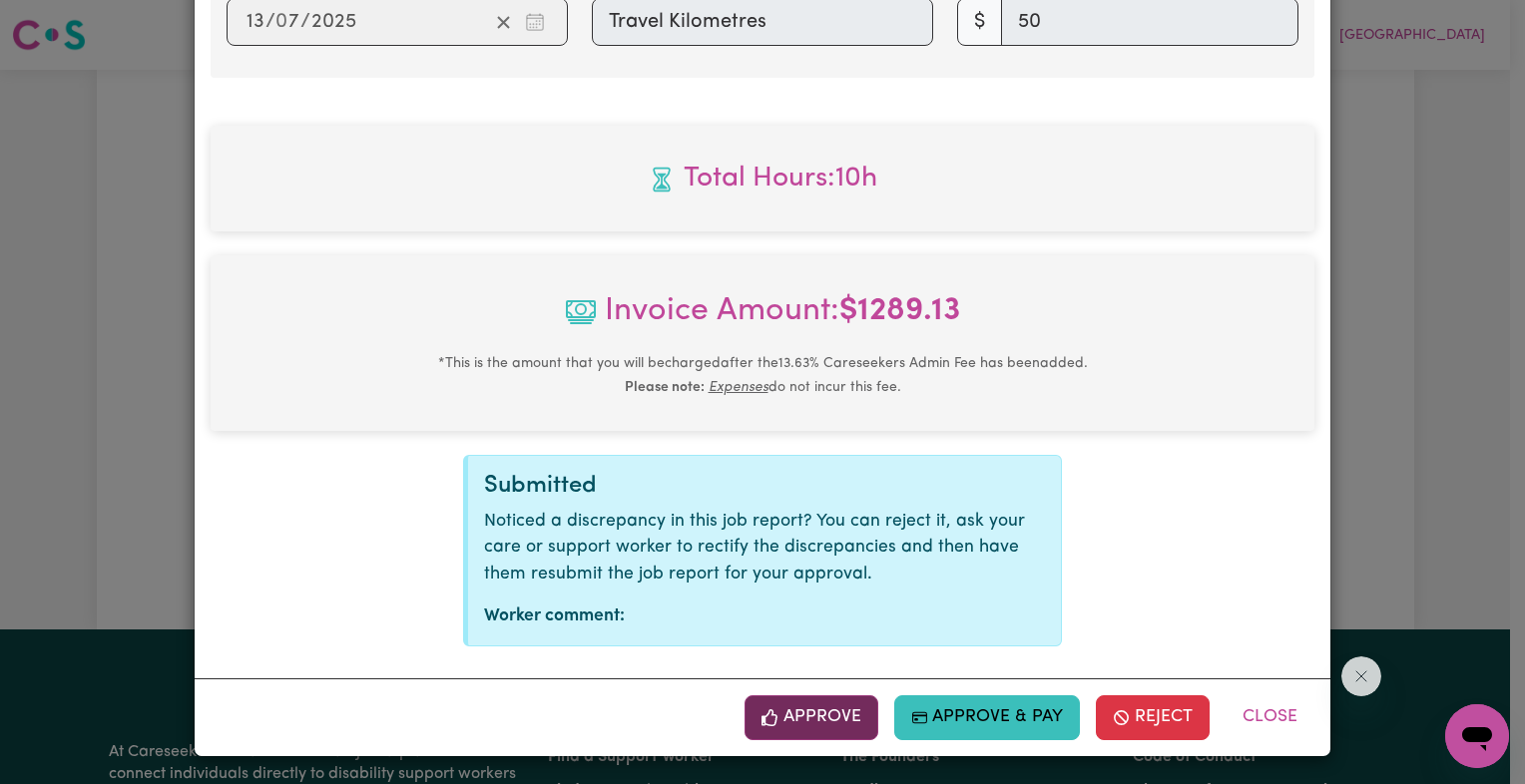 click on "Approve" at bounding box center (811, 717) 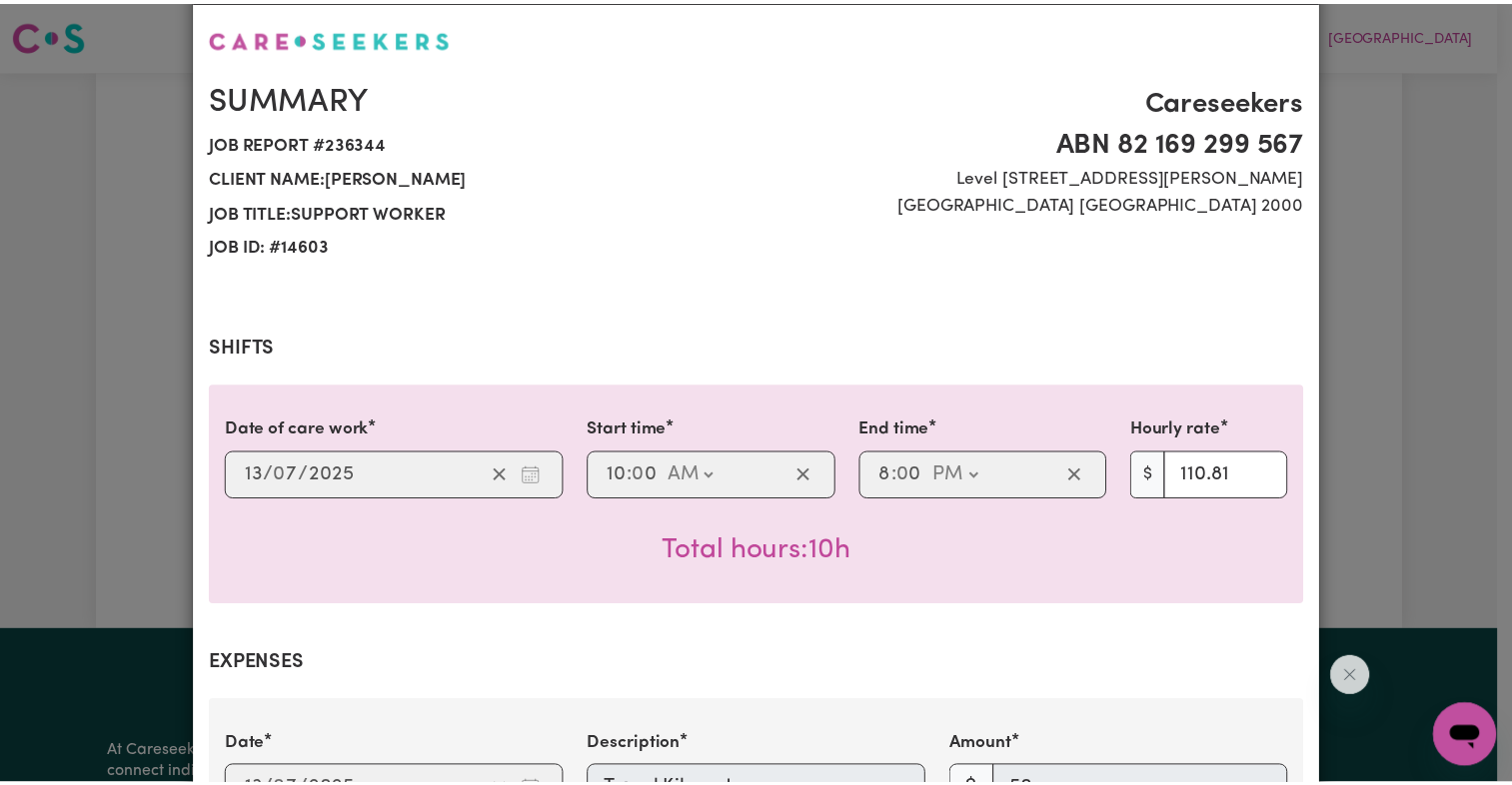 scroll, scrollTop: 0, scrollLeft: 0, axis: both 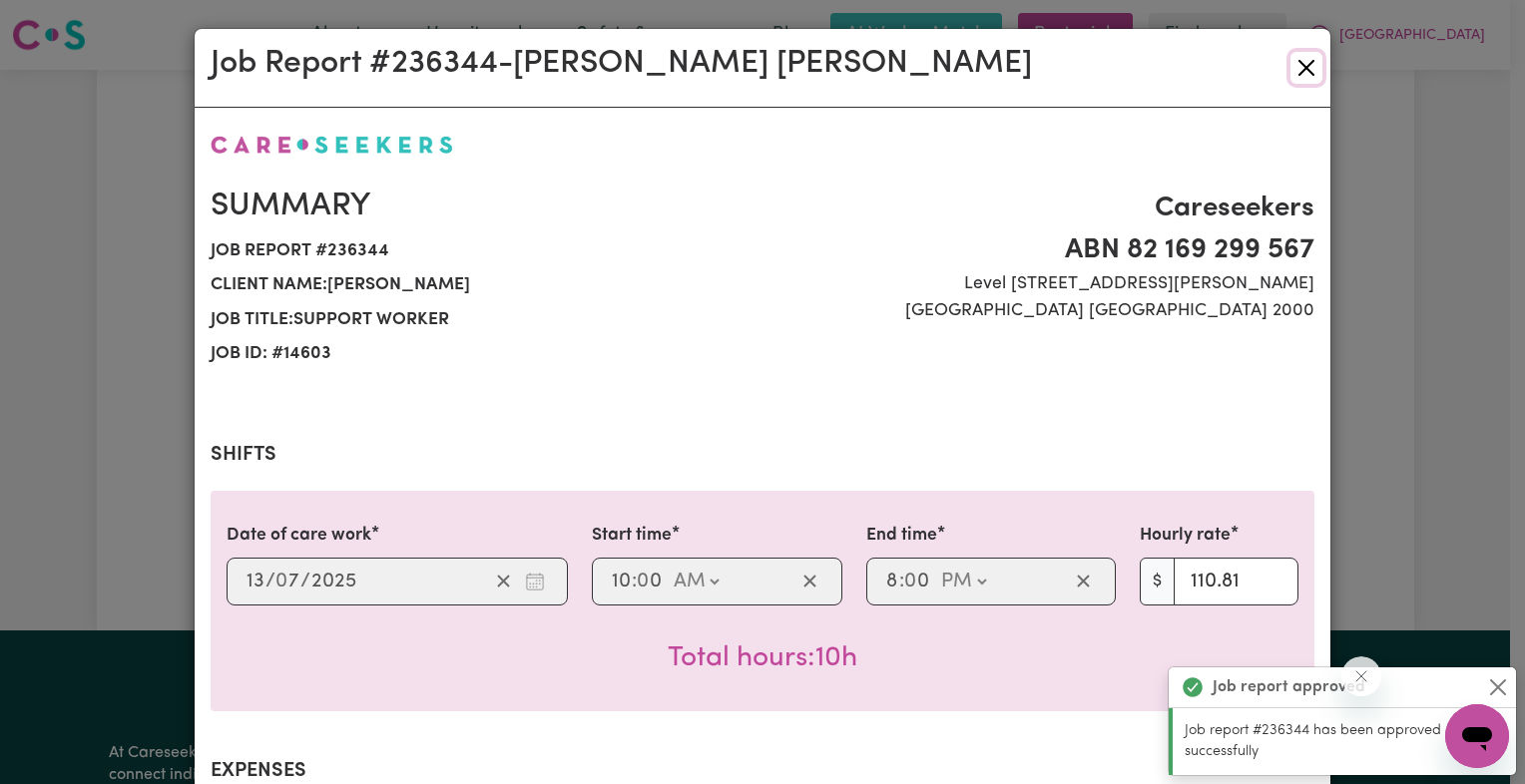 click at bounding box center (1306, 68) 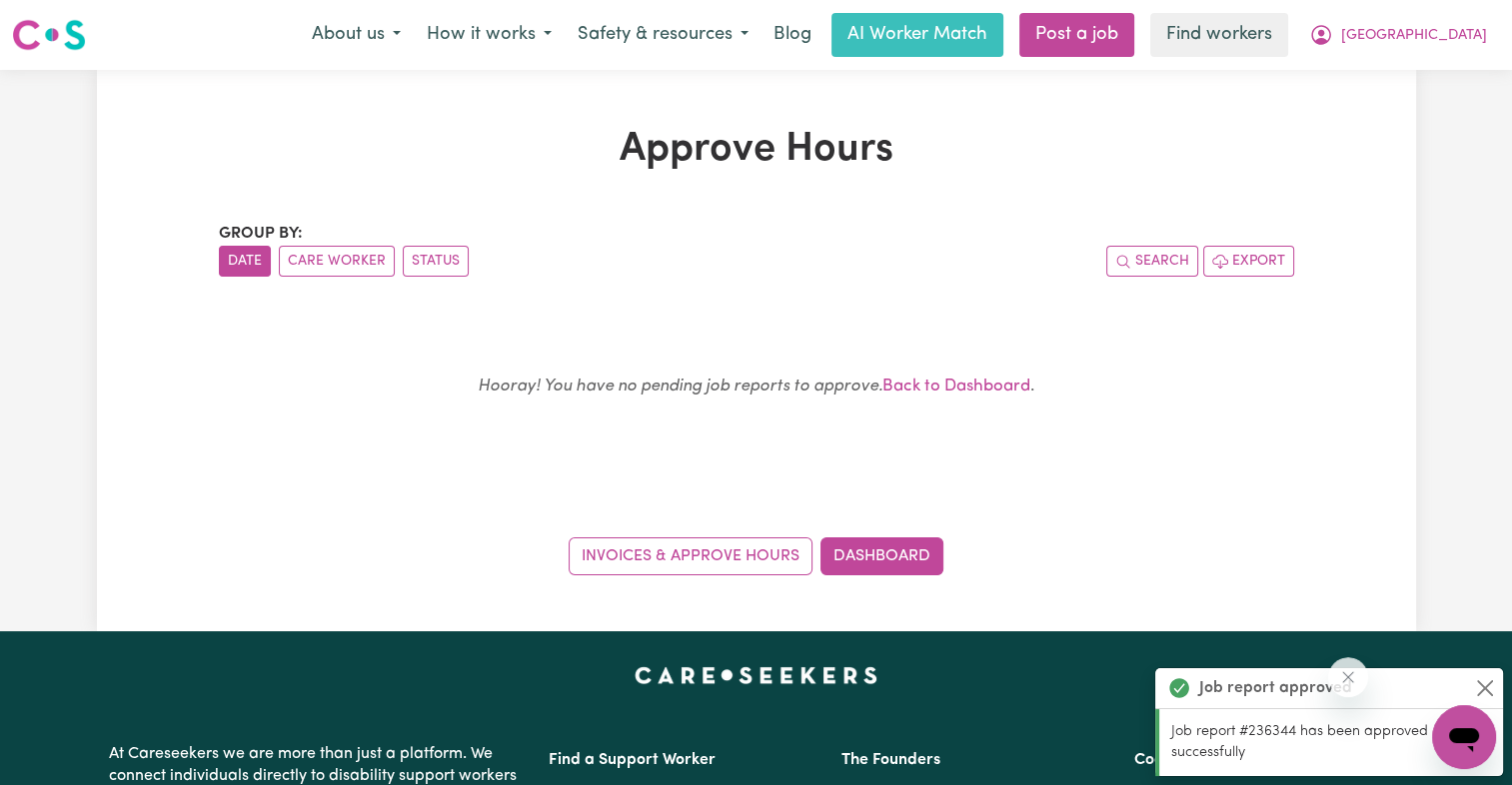 click on "Approve Hours Group by: Date Care Worker Status Search Export Hooray! You have no pending job reports to approve.  Back to Dashboard . Invoices & Approve Hours Dashboard Job report approved Job report #236344 has been approved successfully" at bounding box center [756, 351] 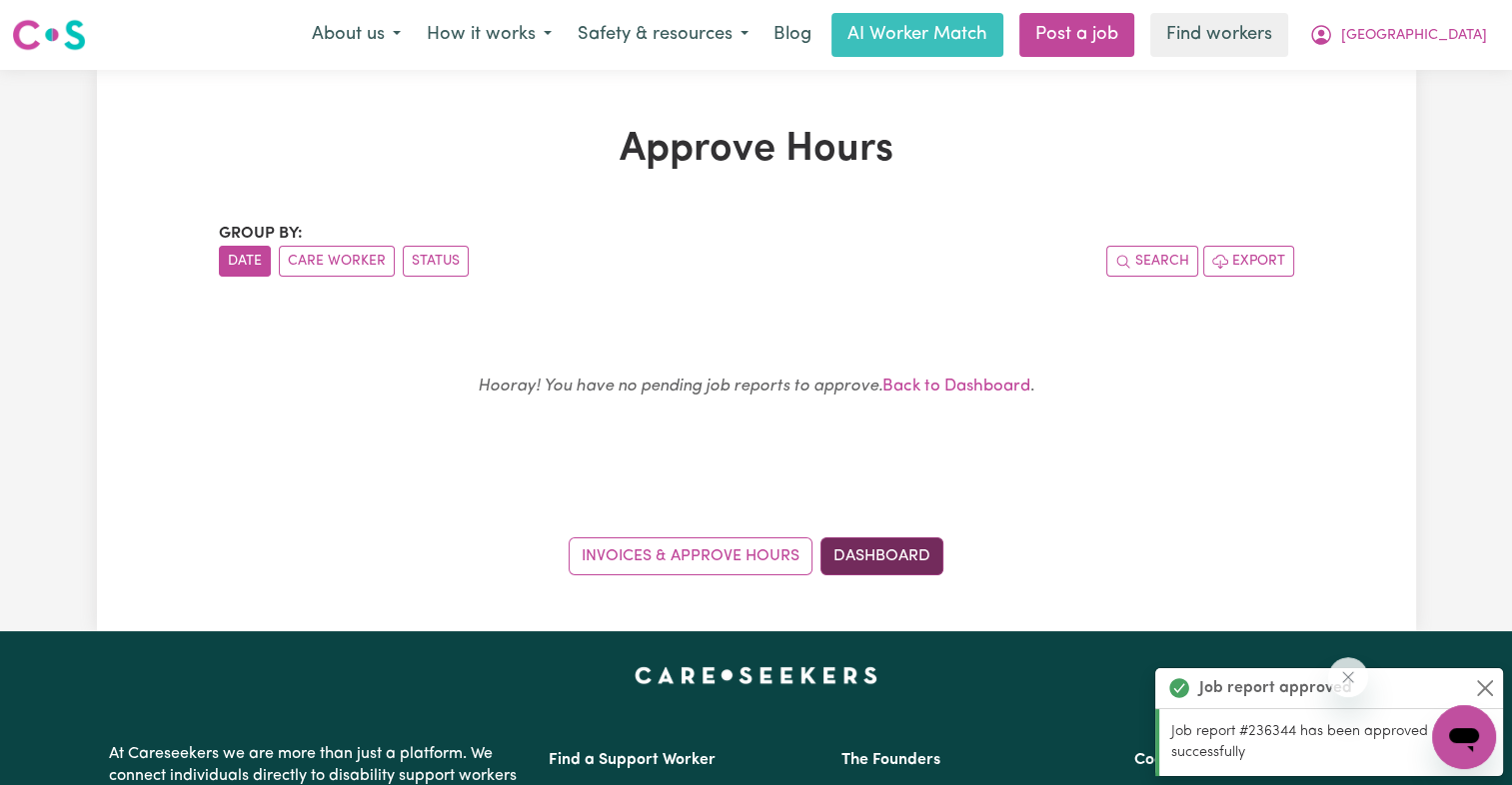 click on "Dashboard" at bounding box center (881, 556) 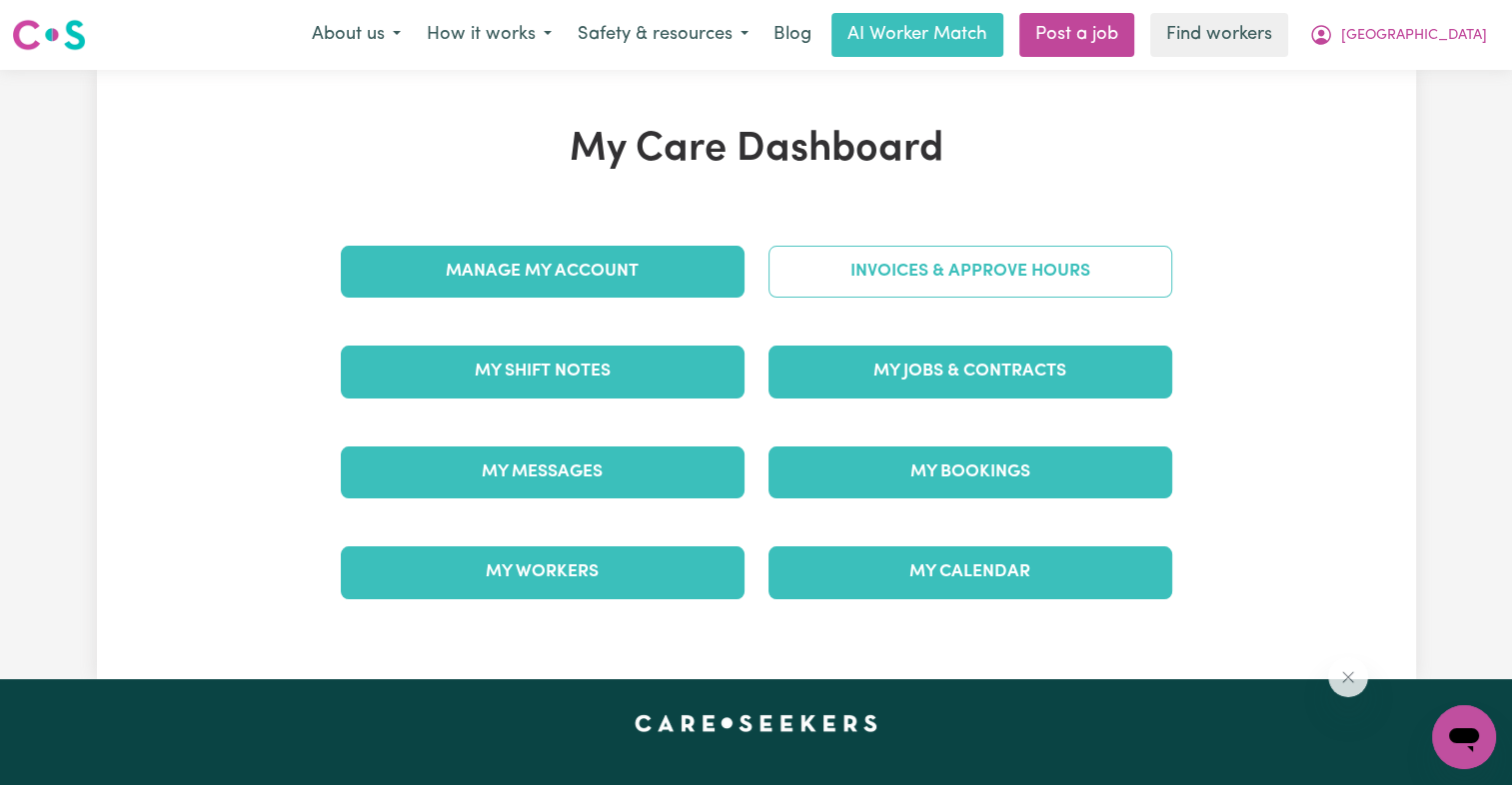 click on "Invoices & Approve Hours" at bounding box center (970, 272) 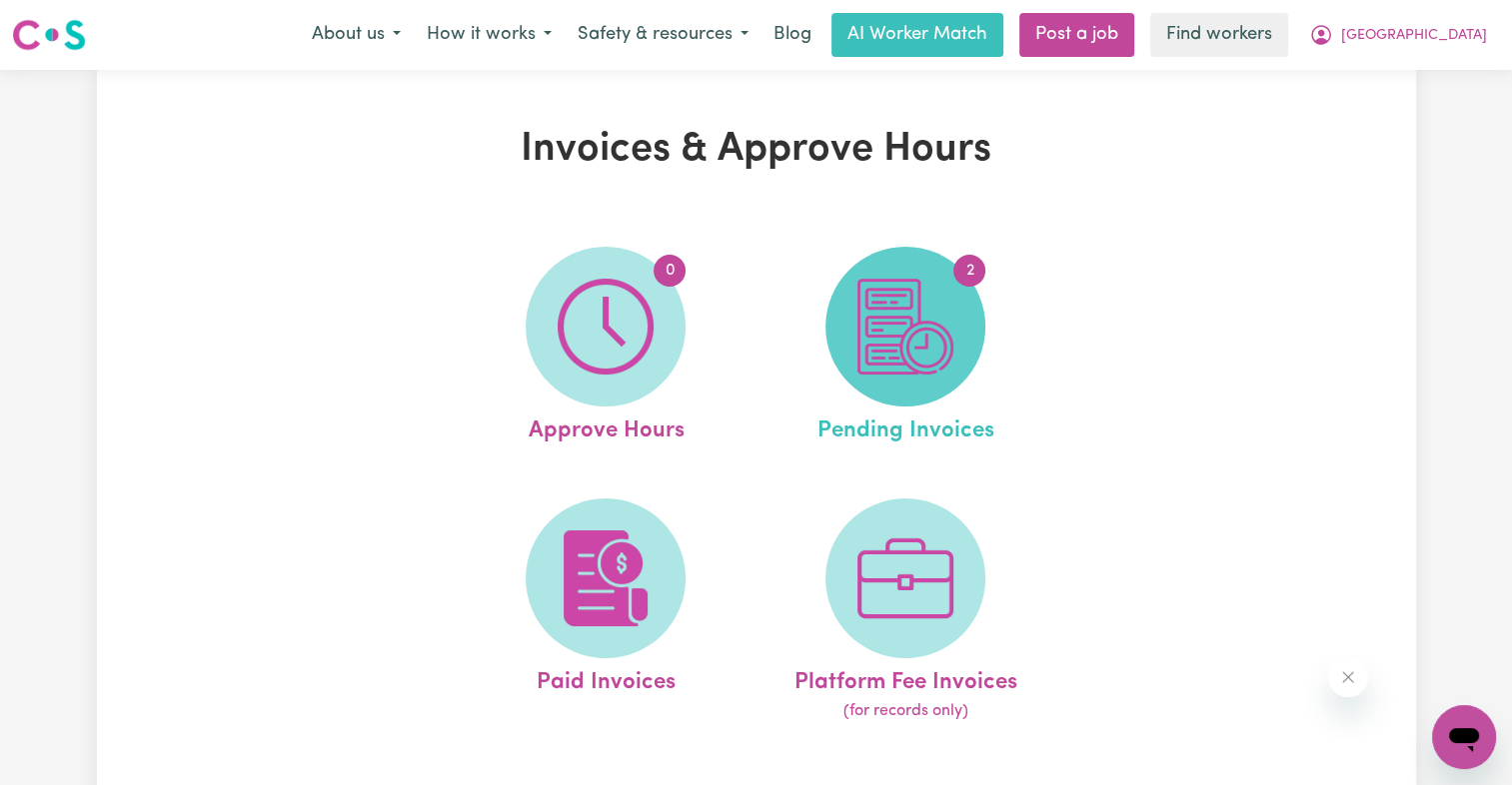 click at bounding box center (905, 327) 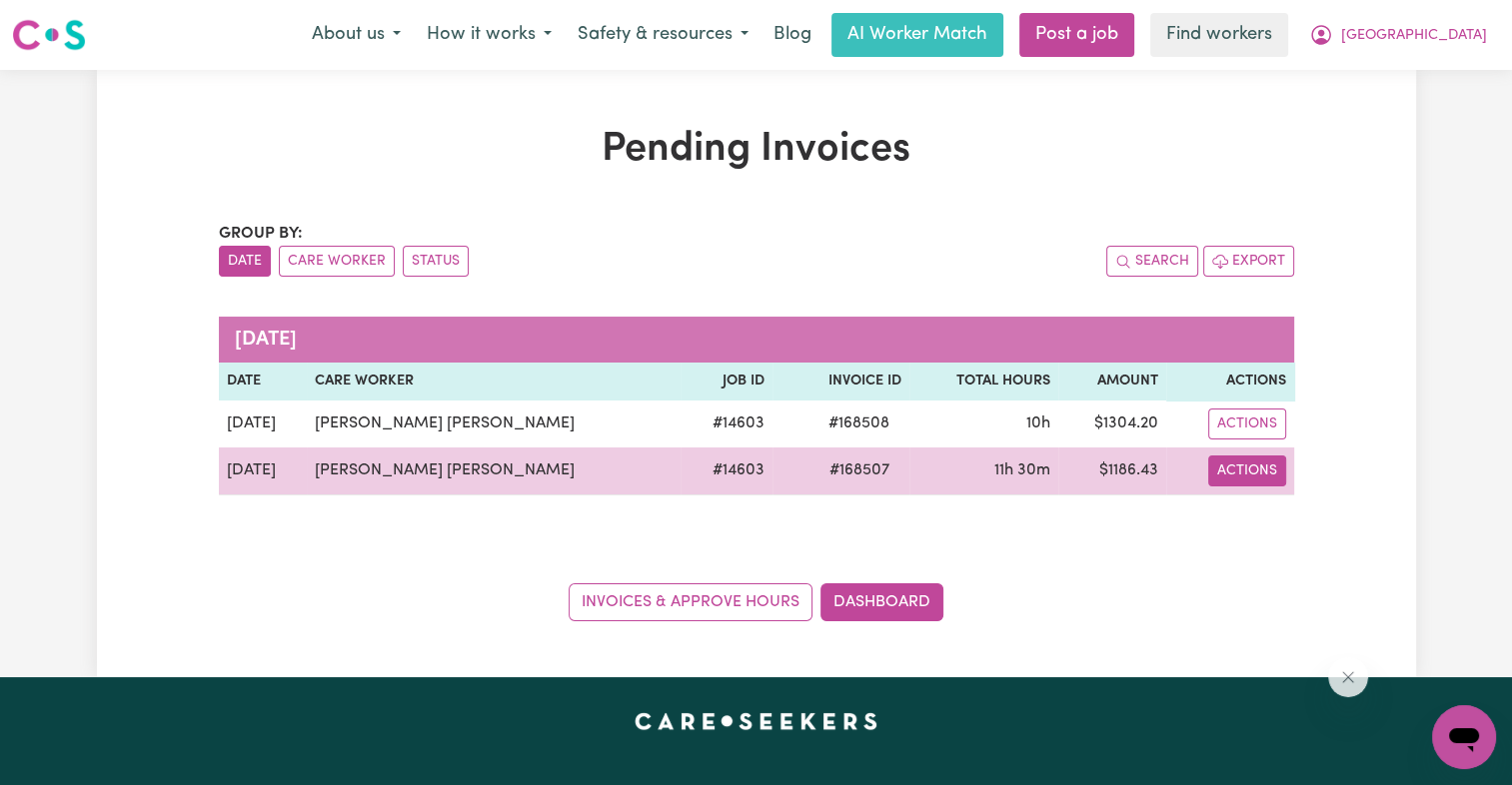 click on "Actions" at bounding box center [1247, 423] 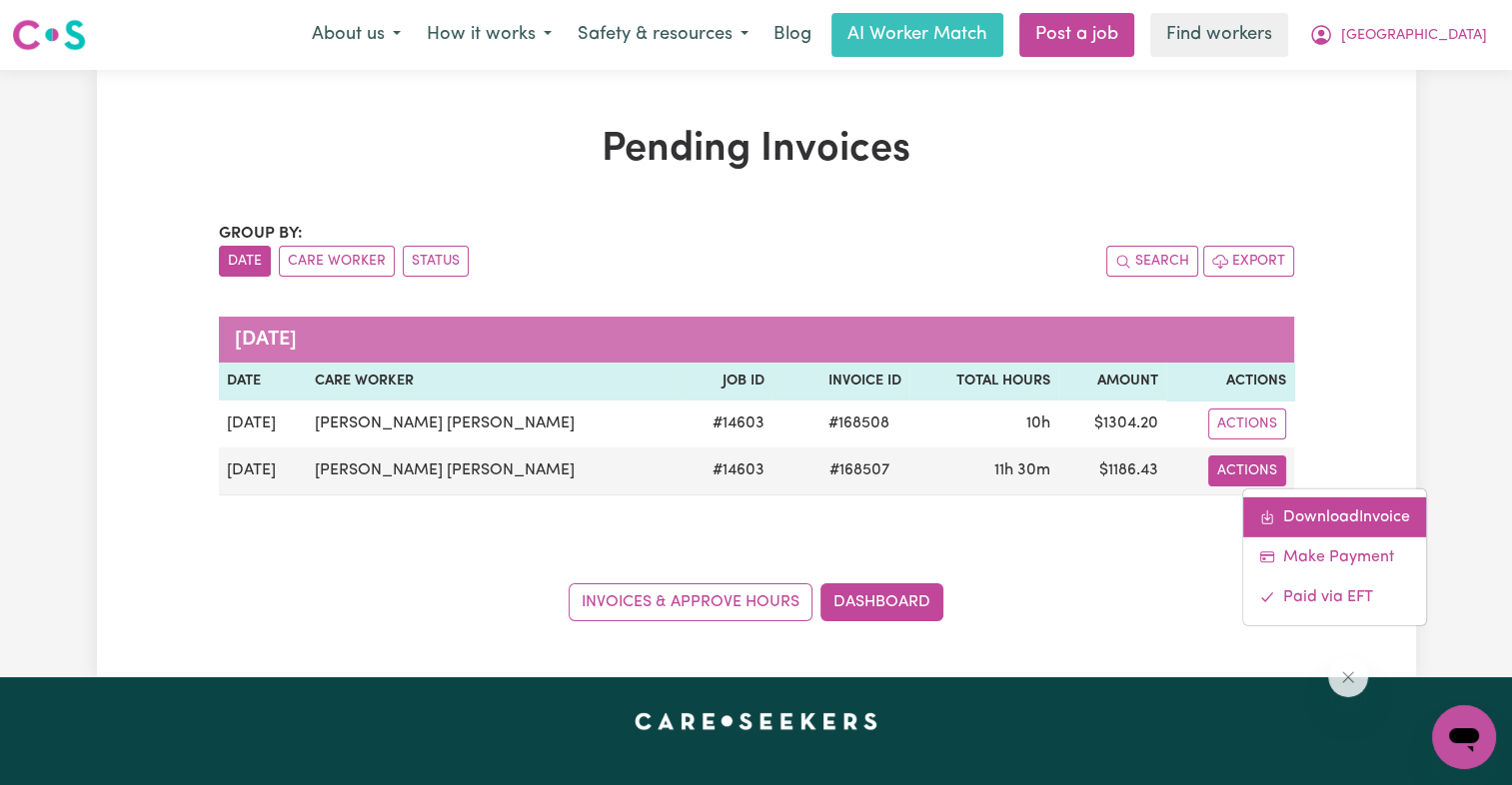 click on "Download  Invoice" at bounding box center (1334, 516) 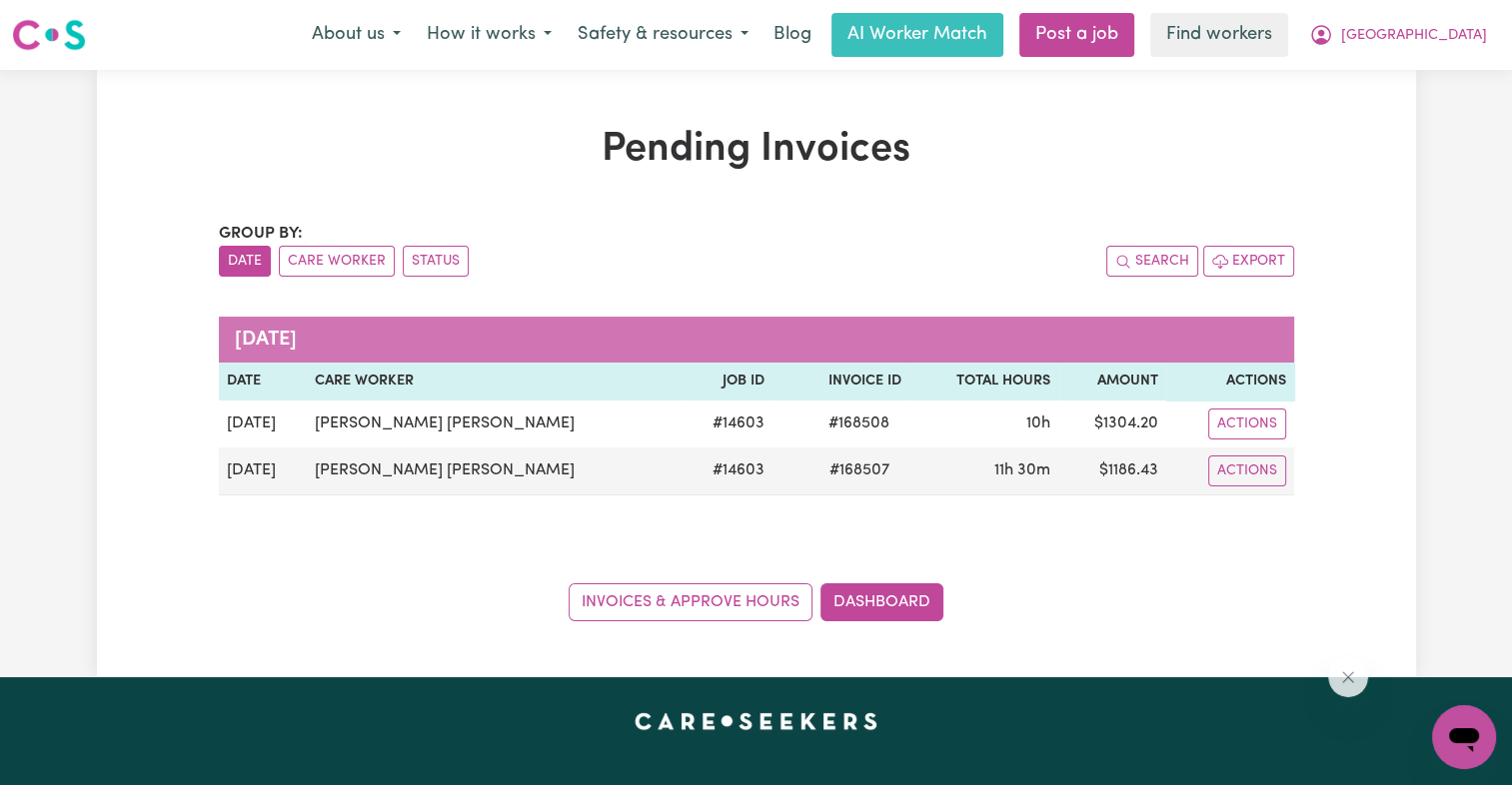 drag, startPoint x: 907, startPoint y: 209, endPoint x: 1034, endPoint y: 207, distance: 127.01575 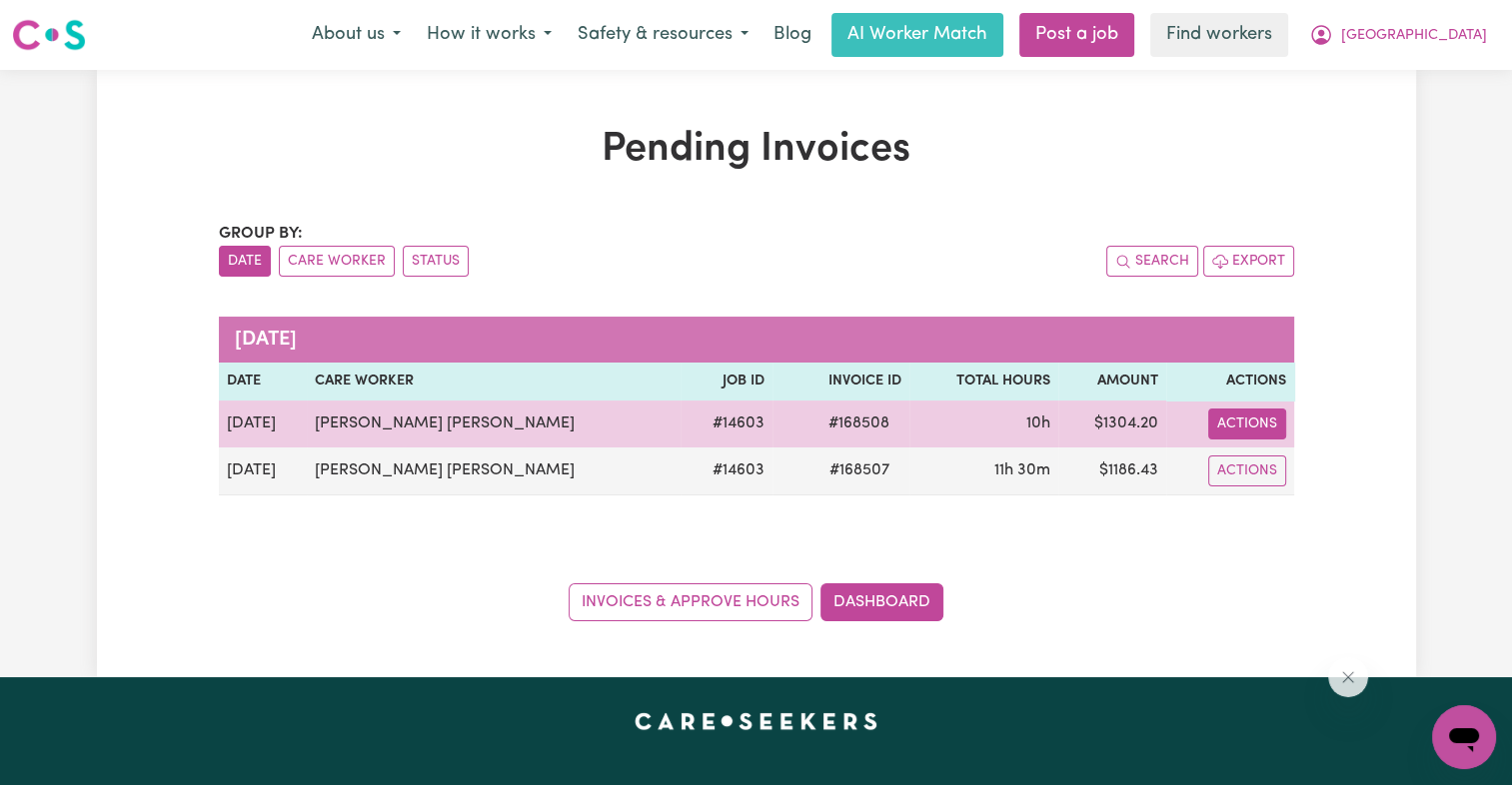 click on "Actions" at bounding box center [1247, 423] 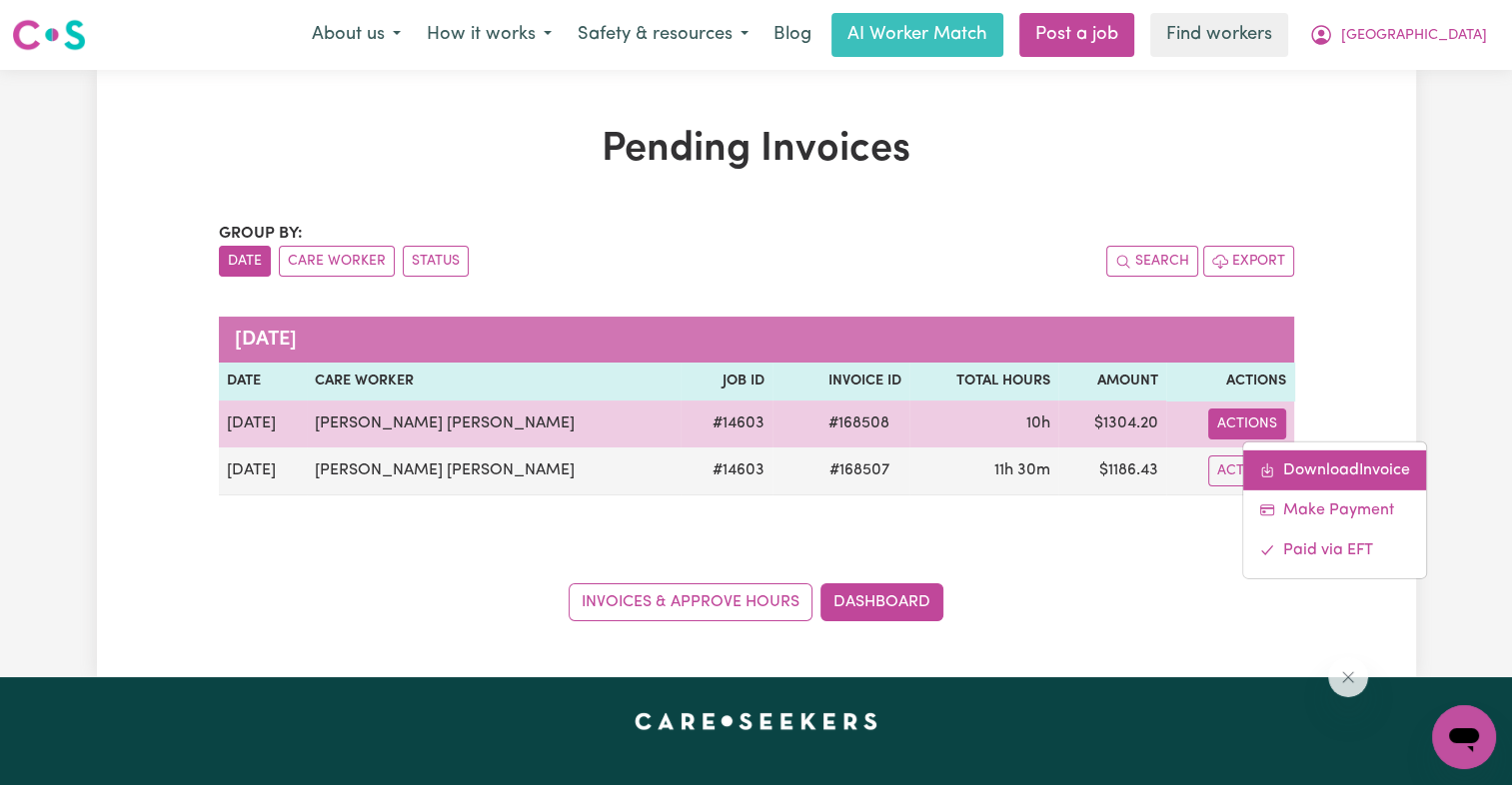 click on "Download  Invoice" at bounding box center (1334, 469) 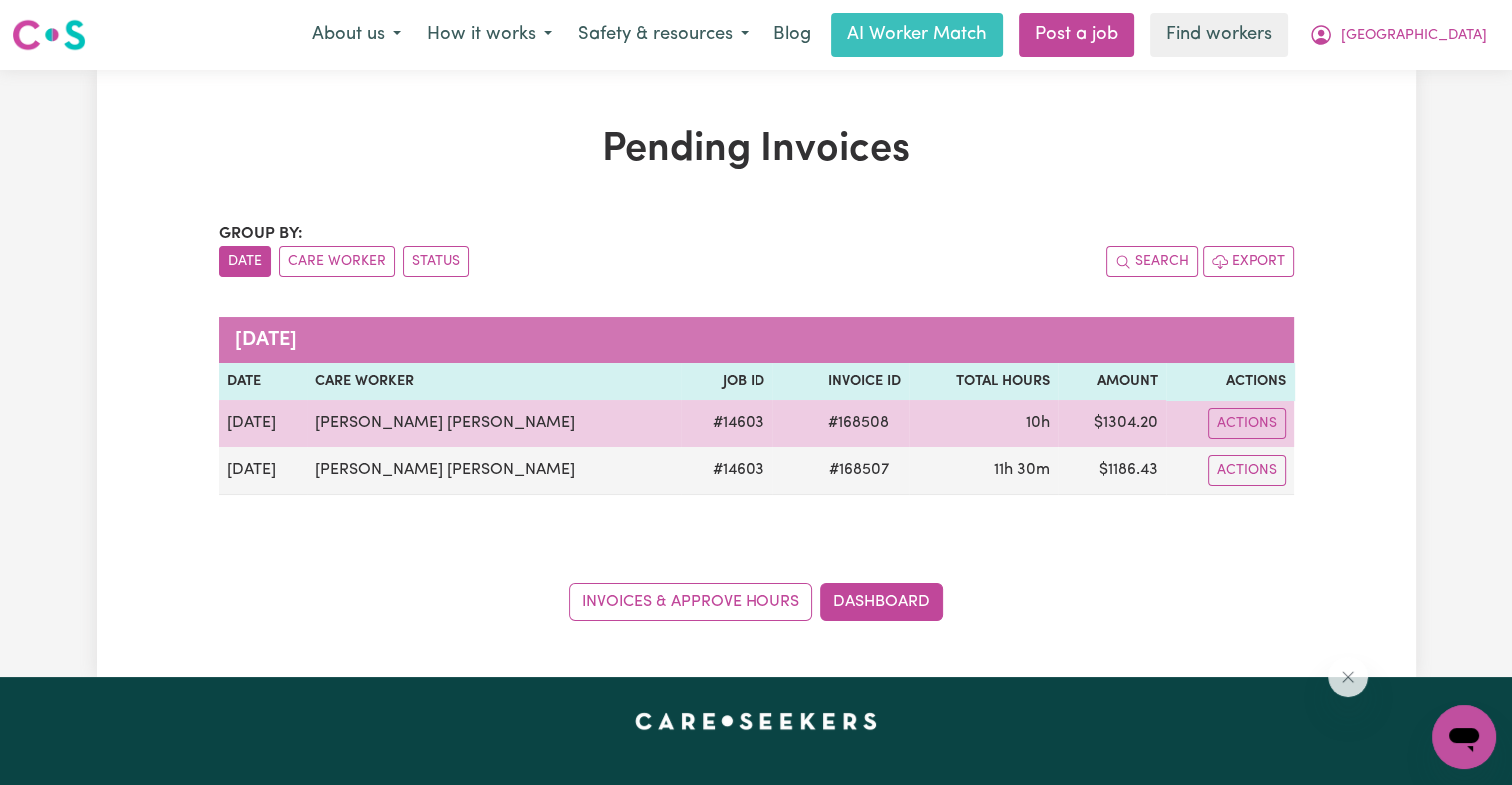 click on "# 168508" at bounding box center [858, 423] 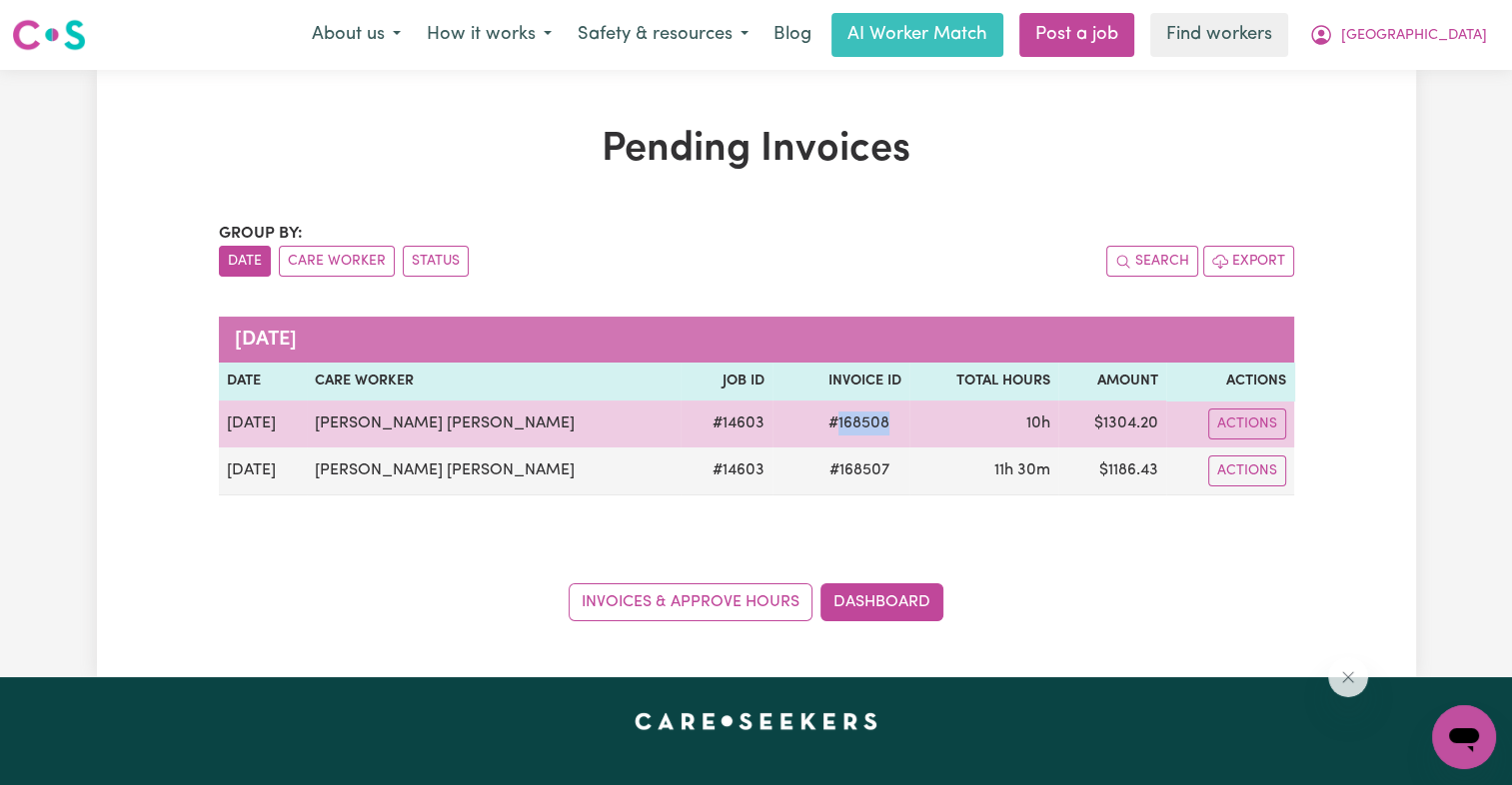 click on "# 168508" at bounding box center (858, 423) 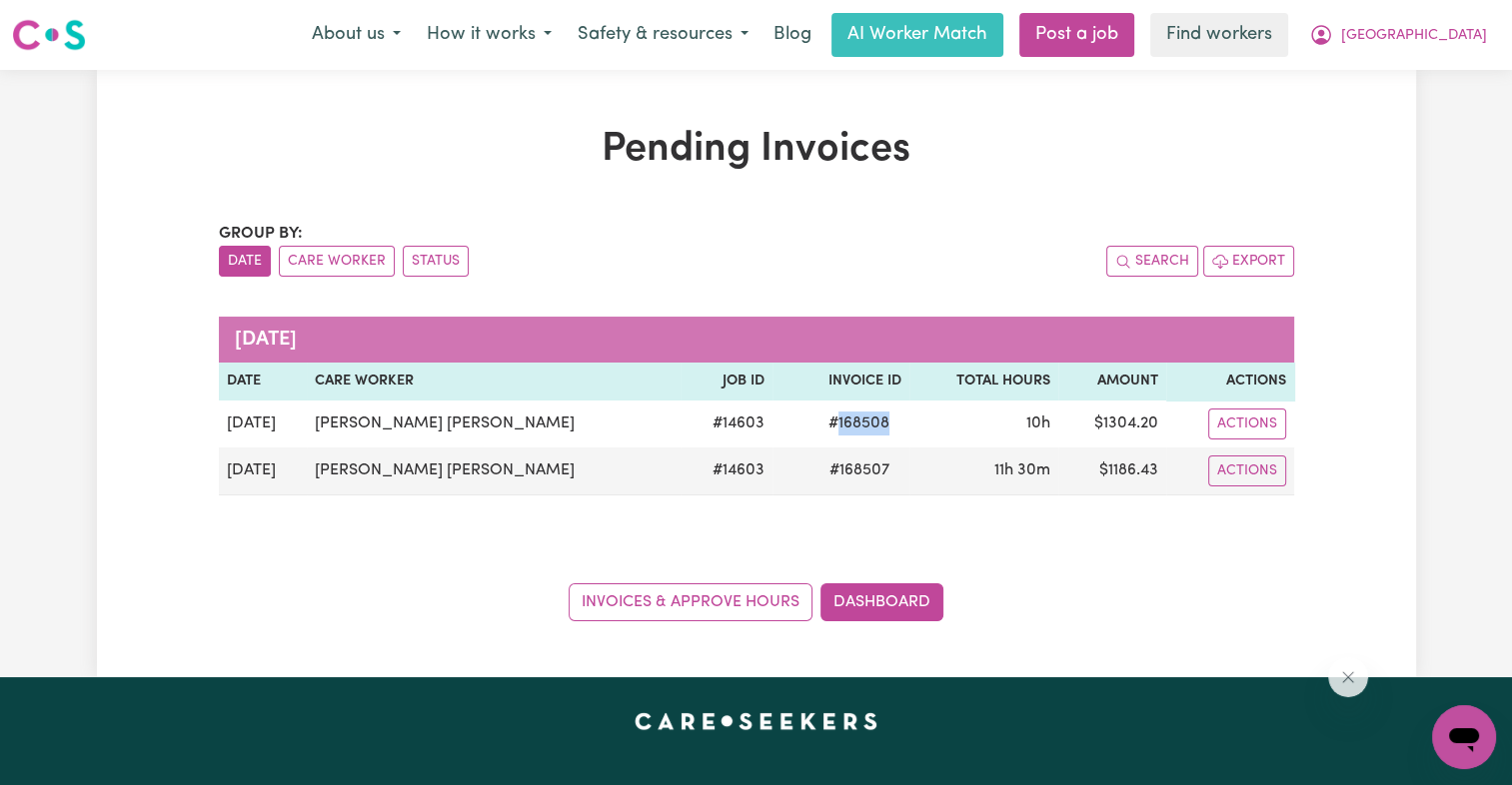 copy on "168508" 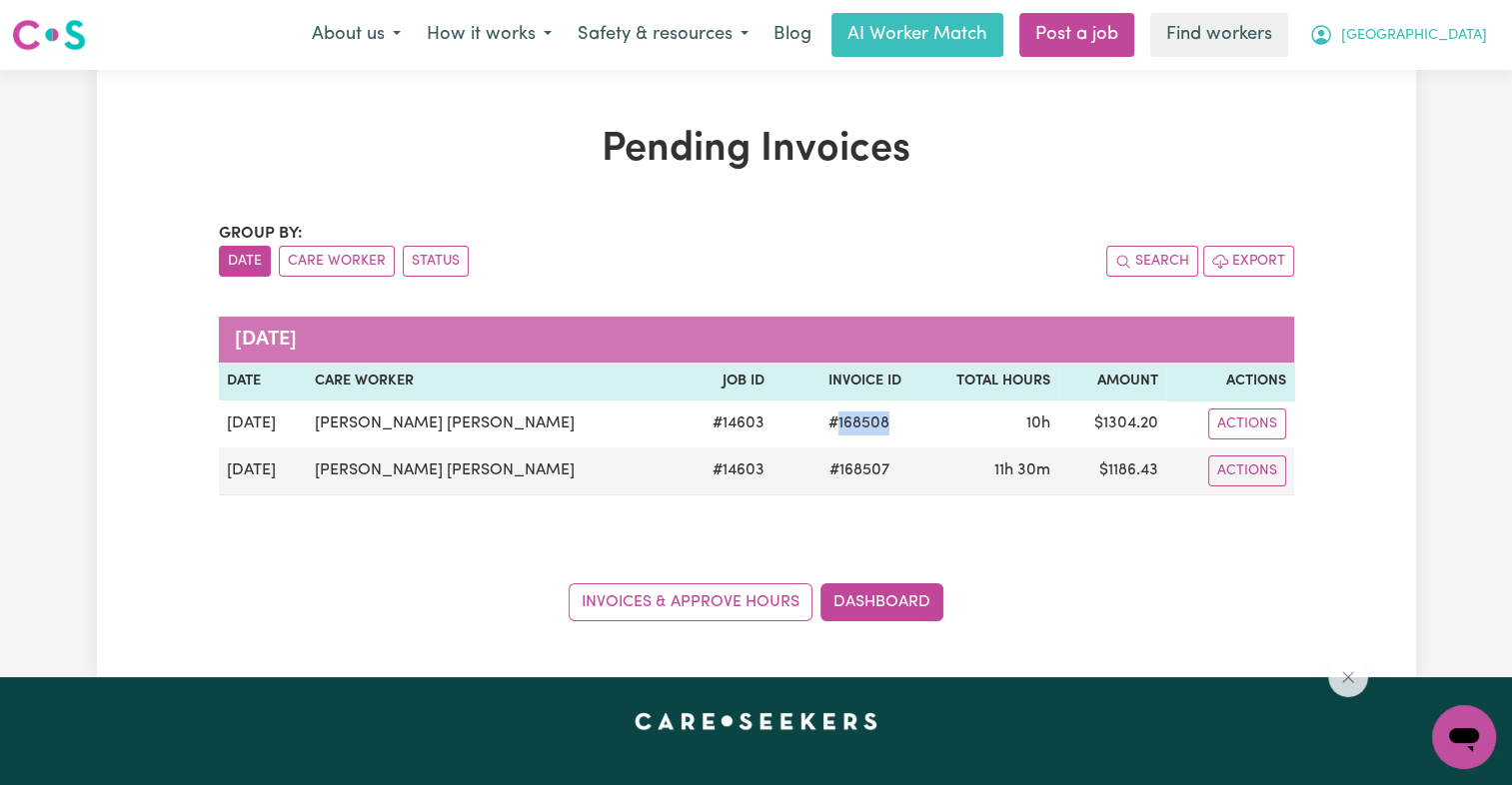 click on "[GEOGRAPHIC_DATA]" at bounding box center (1414, 36) 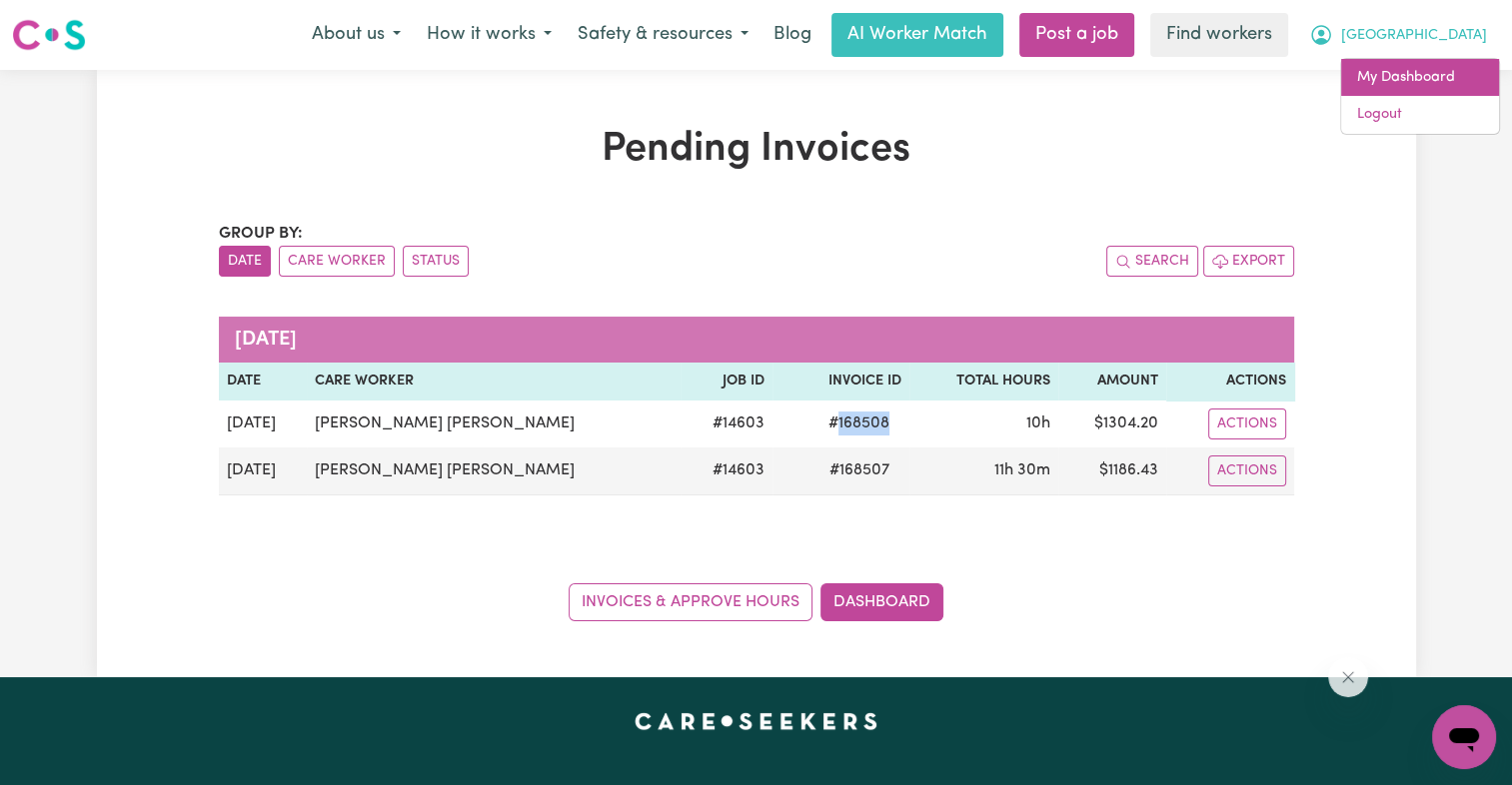 click on "My Dashboard" at bounding box center [1420, 78] 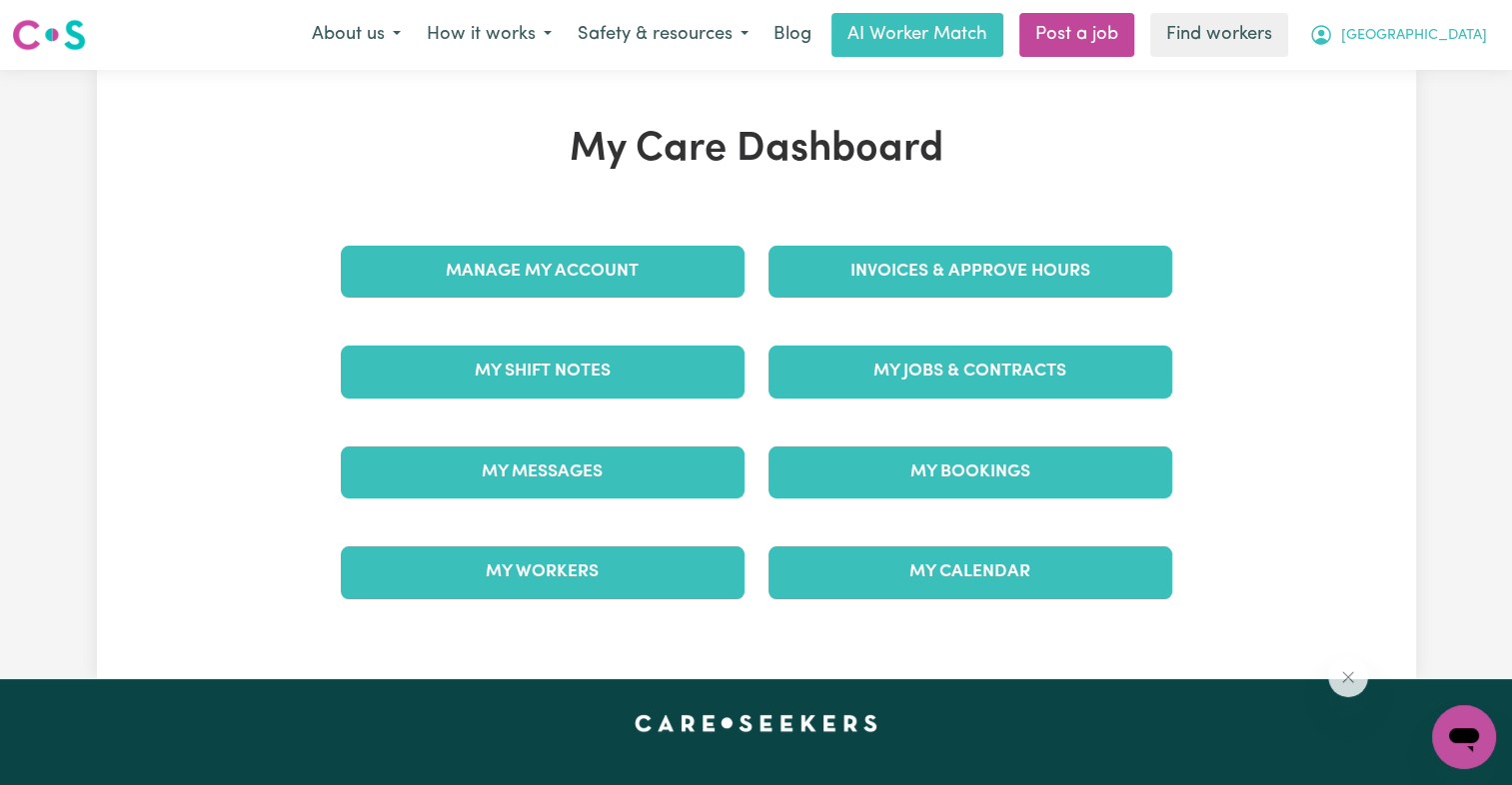 click on "[GEOGRAPHIC_DATA]" at bounding box center [1414, 36] 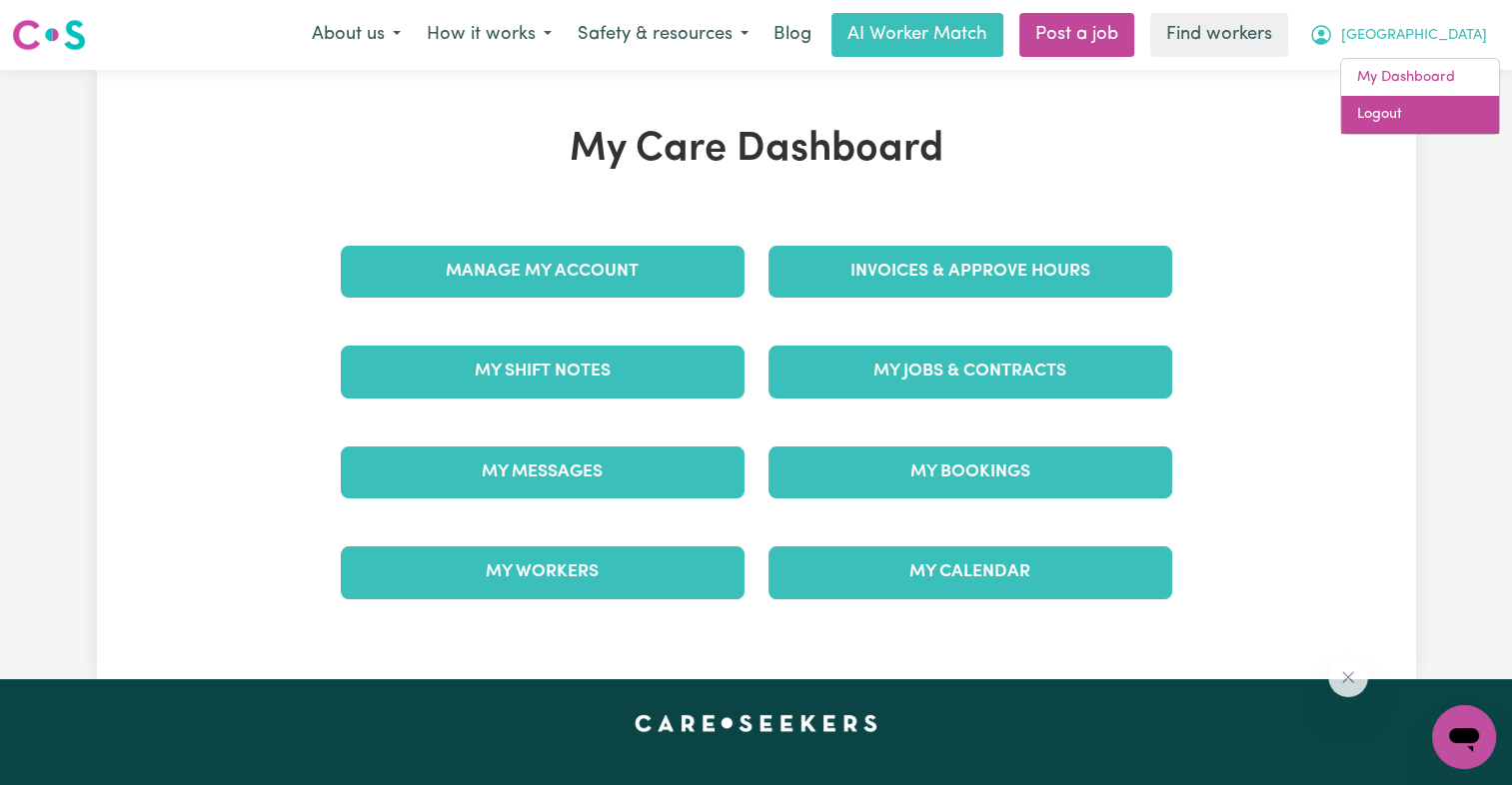 click on "Logout" at bounding box center [1420, 115] 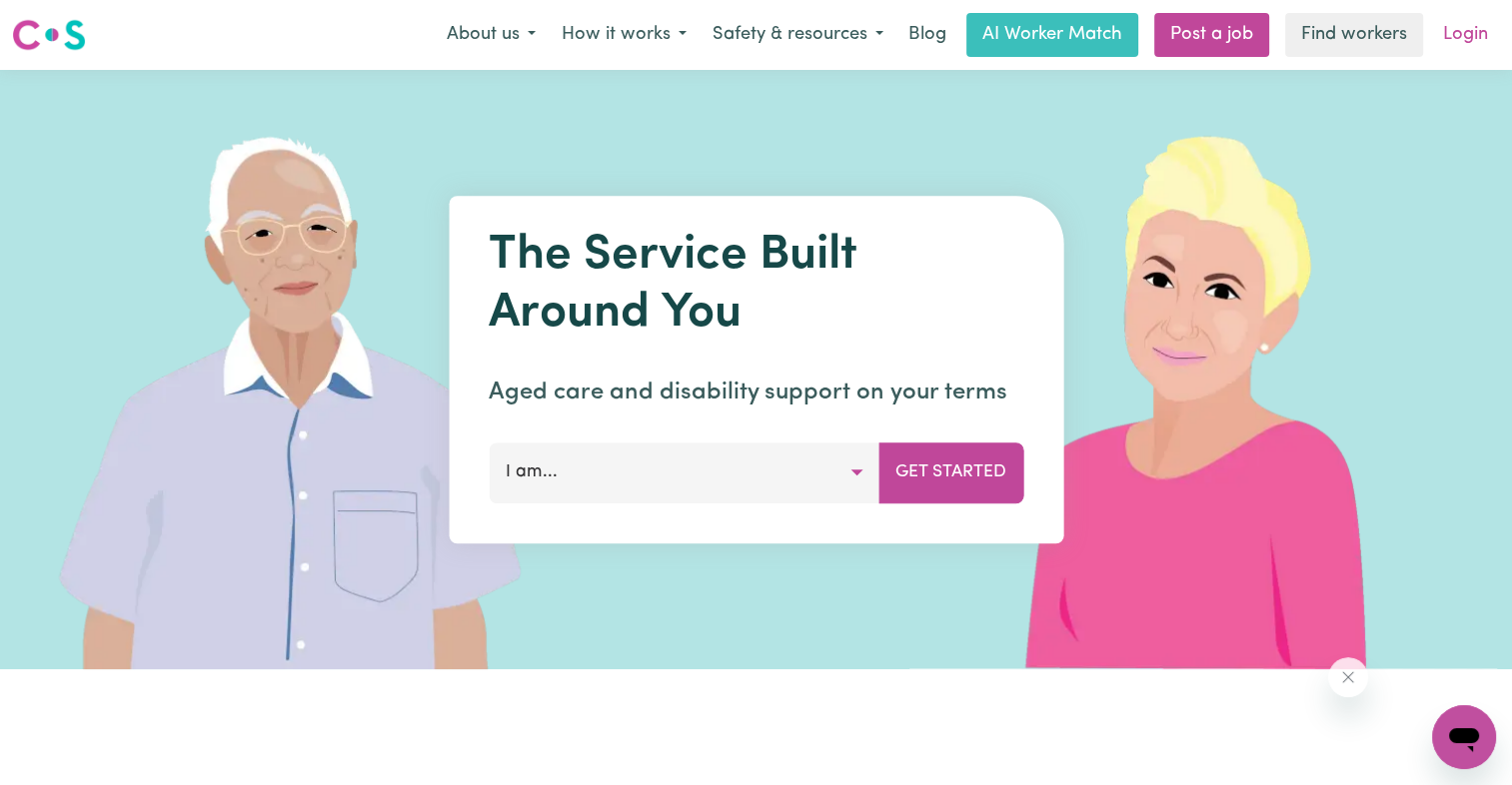 click on "Login" at bounding box center (1465, 35) 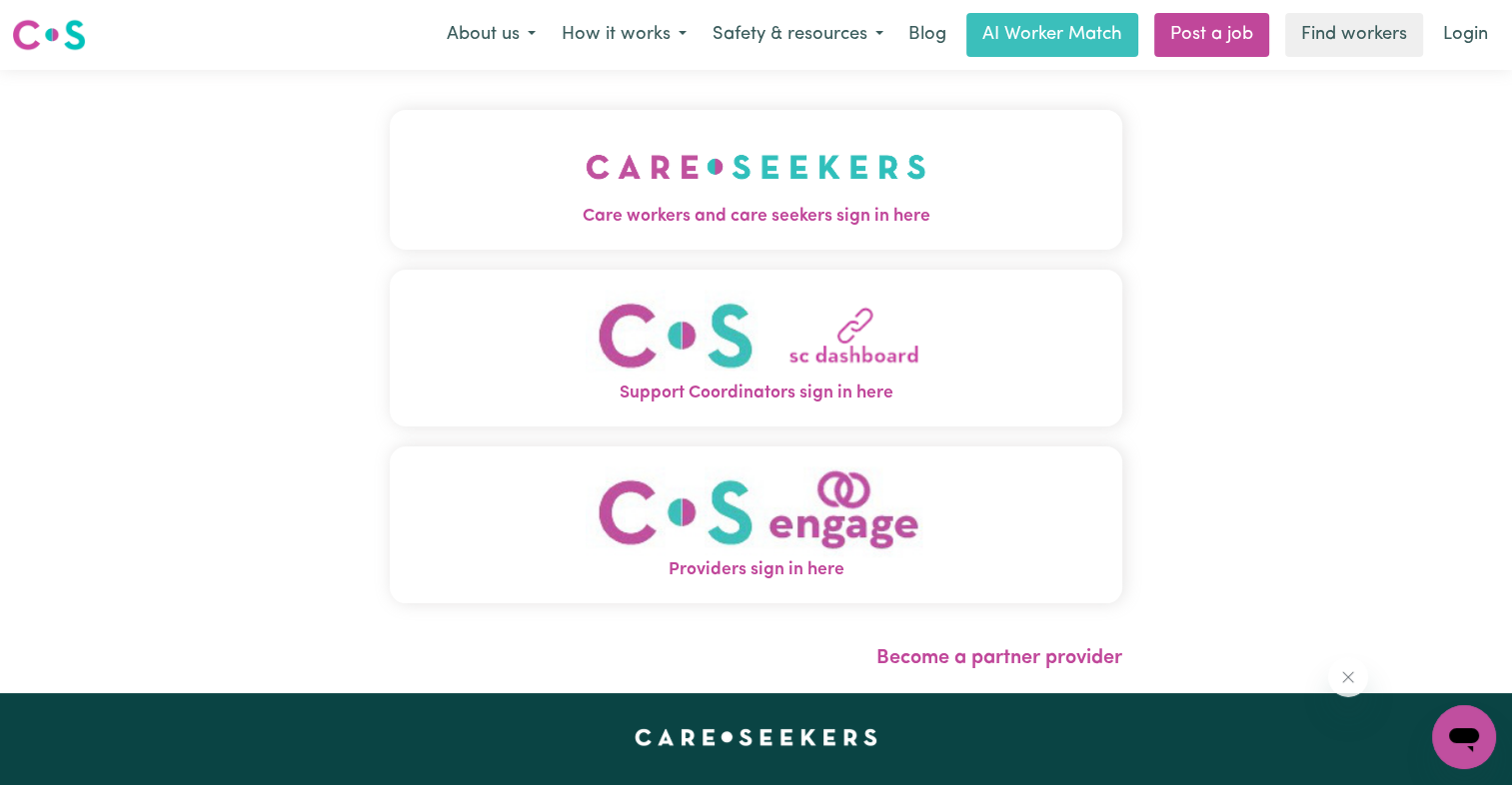 click at bounding box center [756, 167] 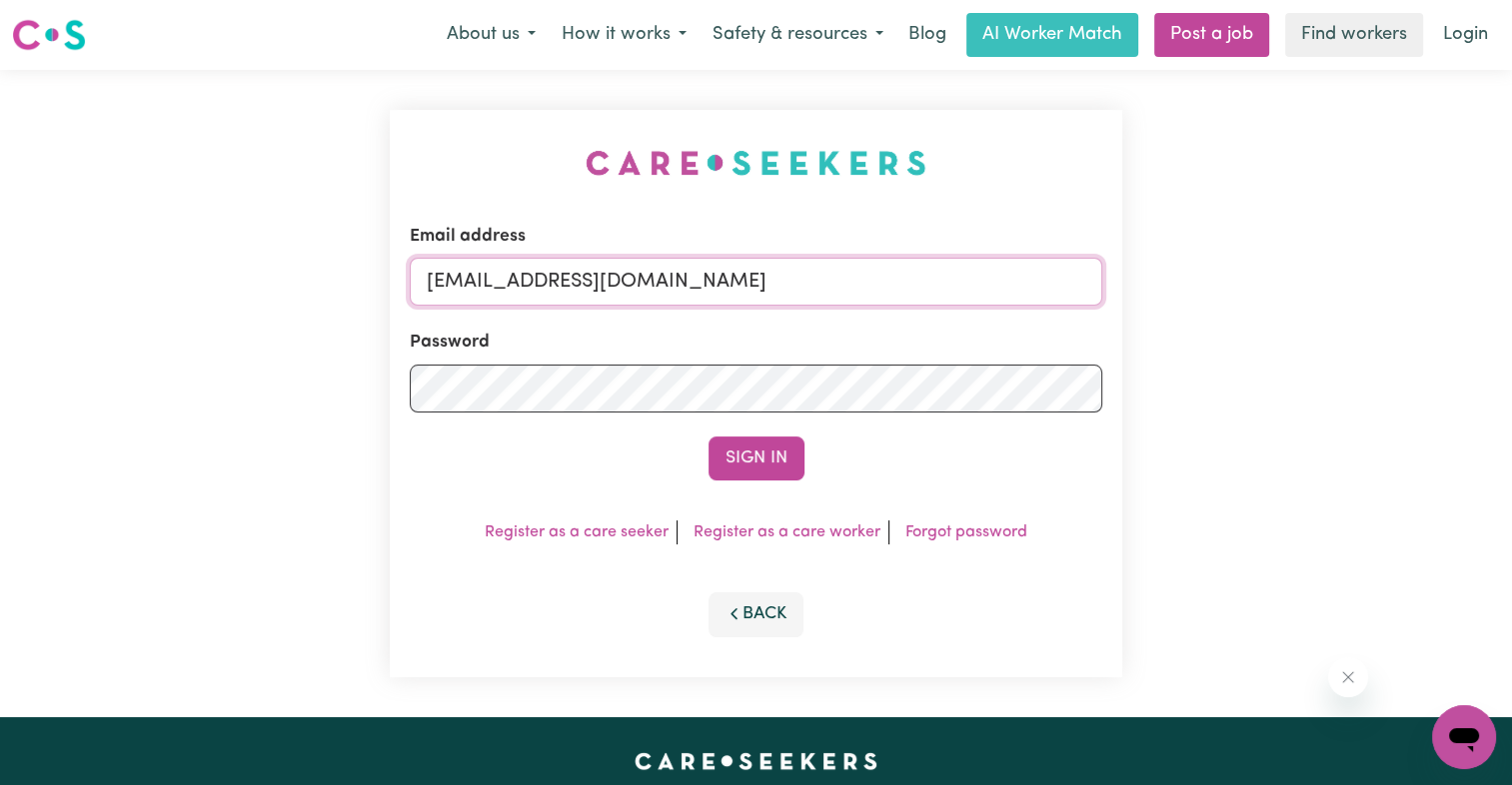 drag, startPoint x: 1005, startPoint y: 283, endPoint x: 1686, endPoint y: 268, distance: 681.16518 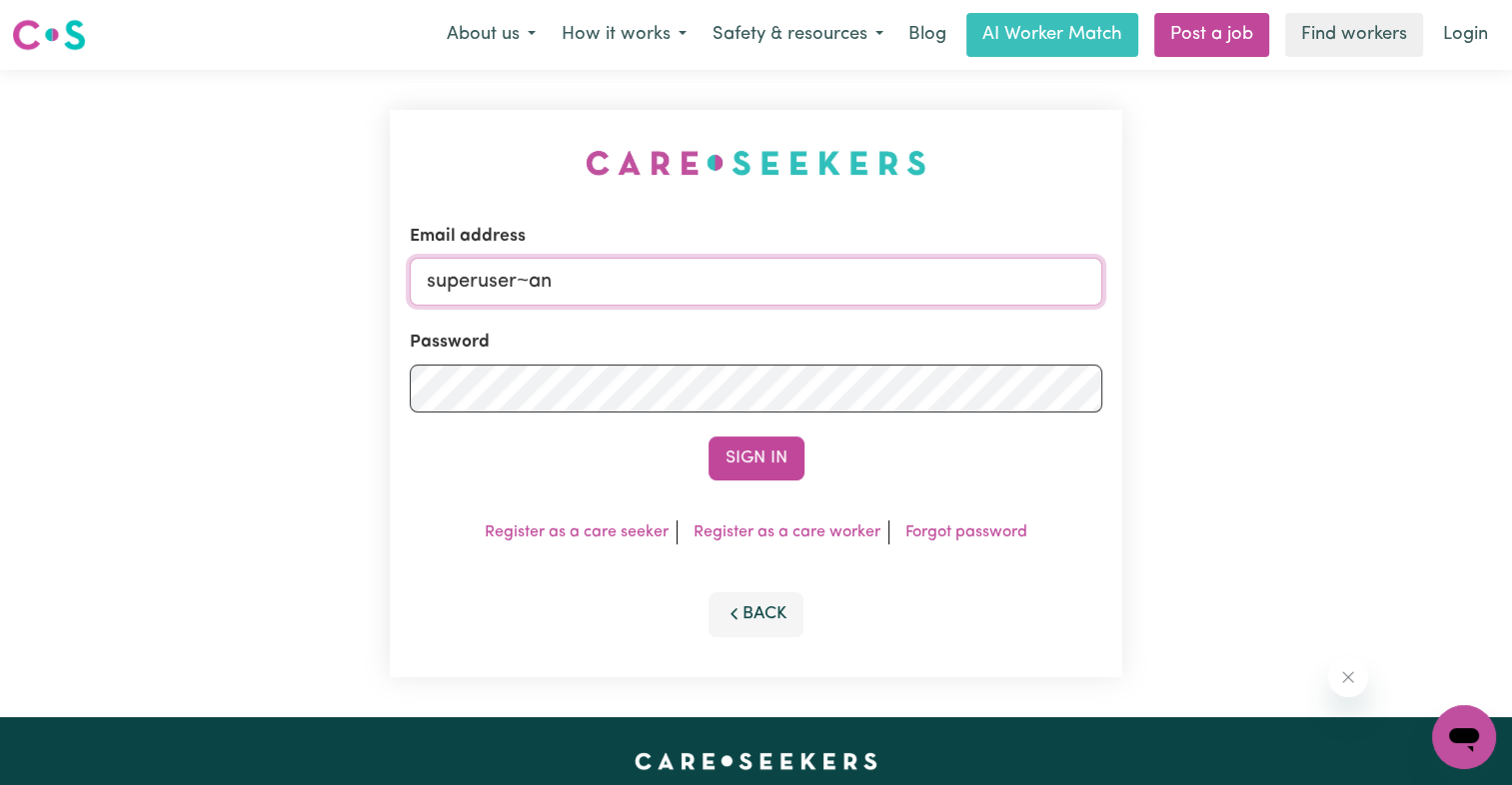 type on "[EMAIL_ADDRESS][DOMAIN_NAME]" 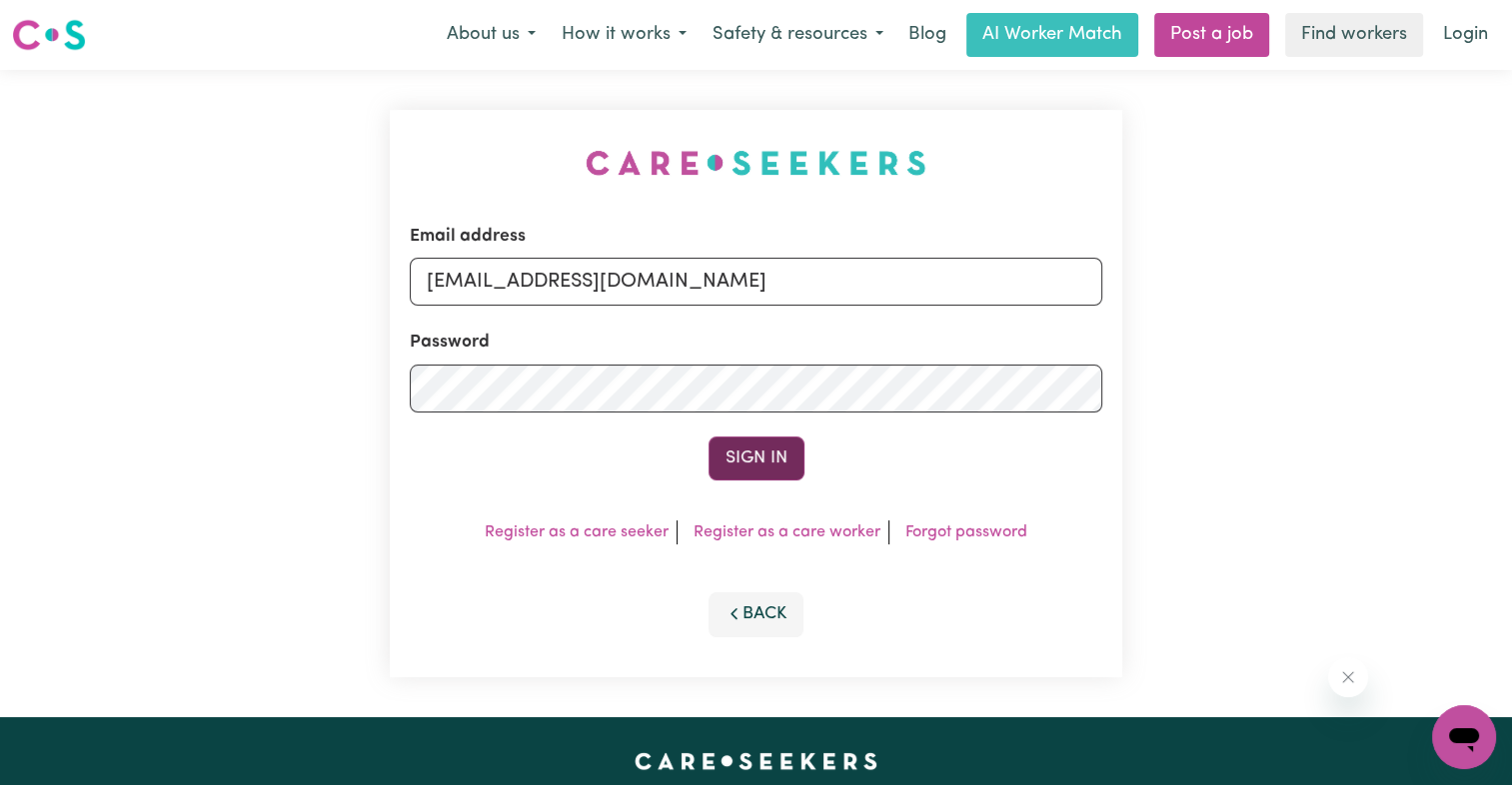 click on "Sign In" at bounding box center (756, 458) 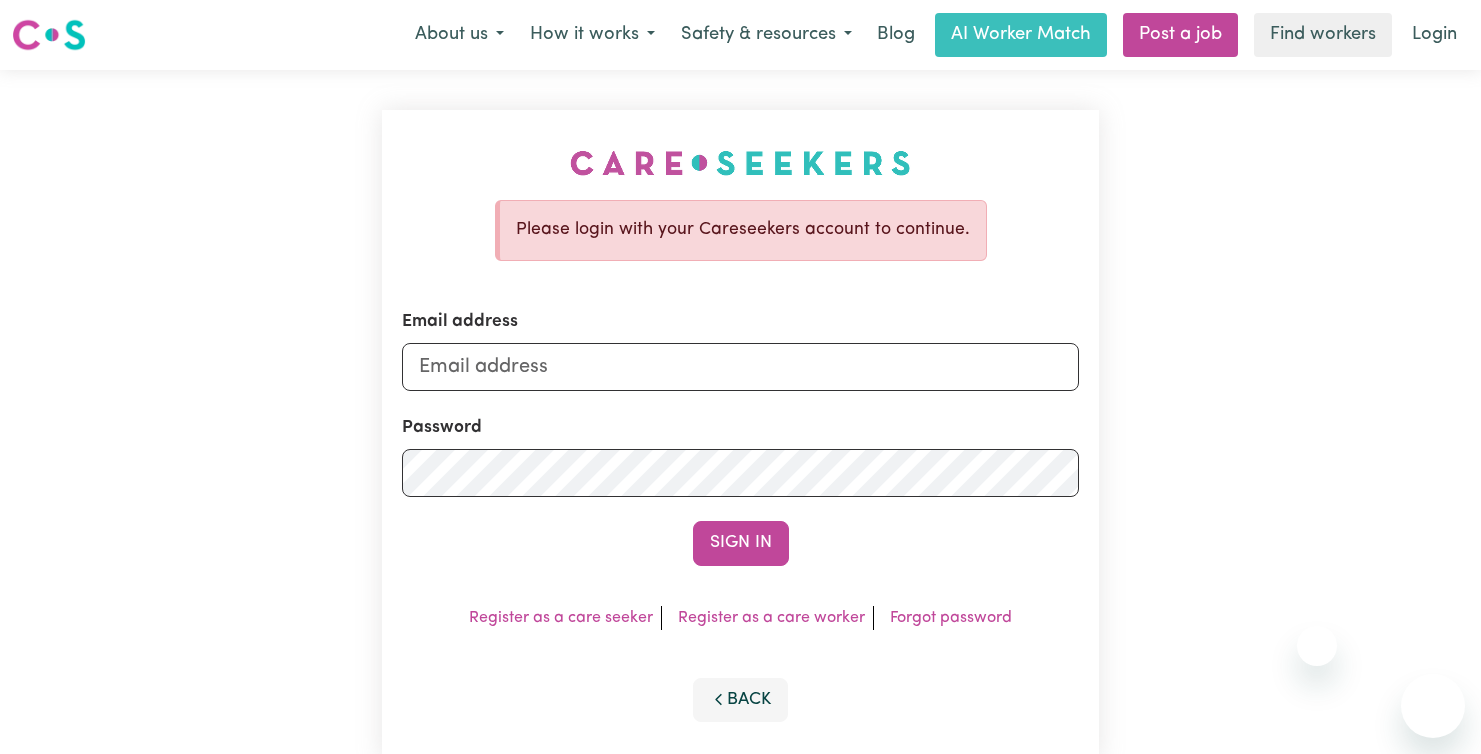 scroll, scrollTop: 0, scrollLeft: 0, axis: both 